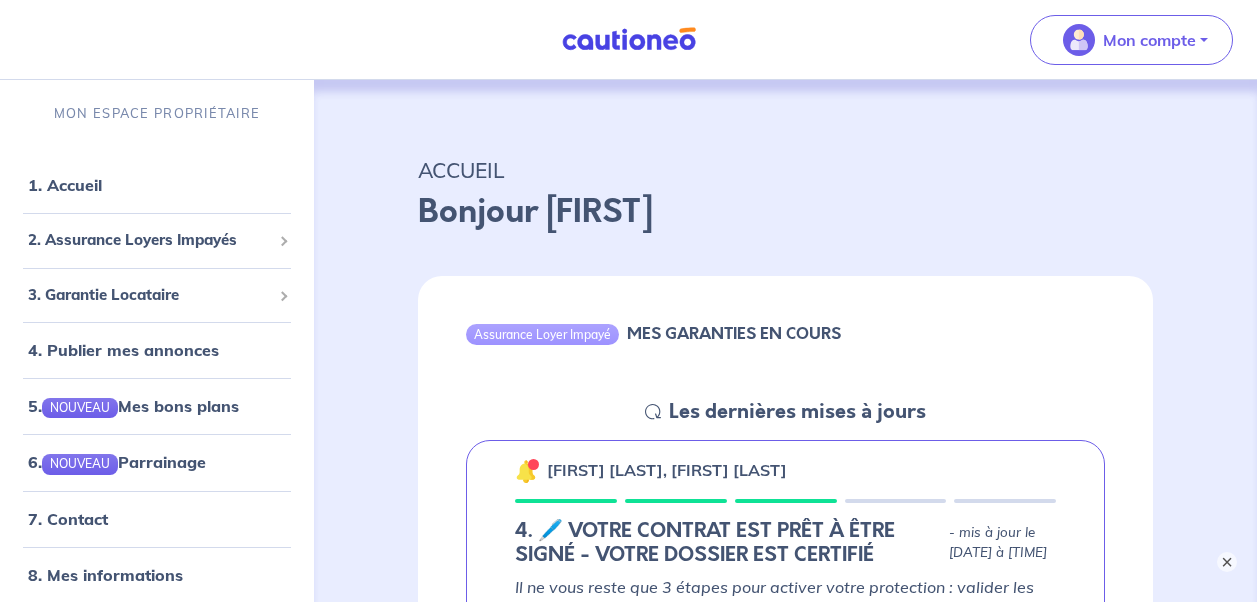 scroll, scrollTop: 0, scrollLeft: 0, axis: both 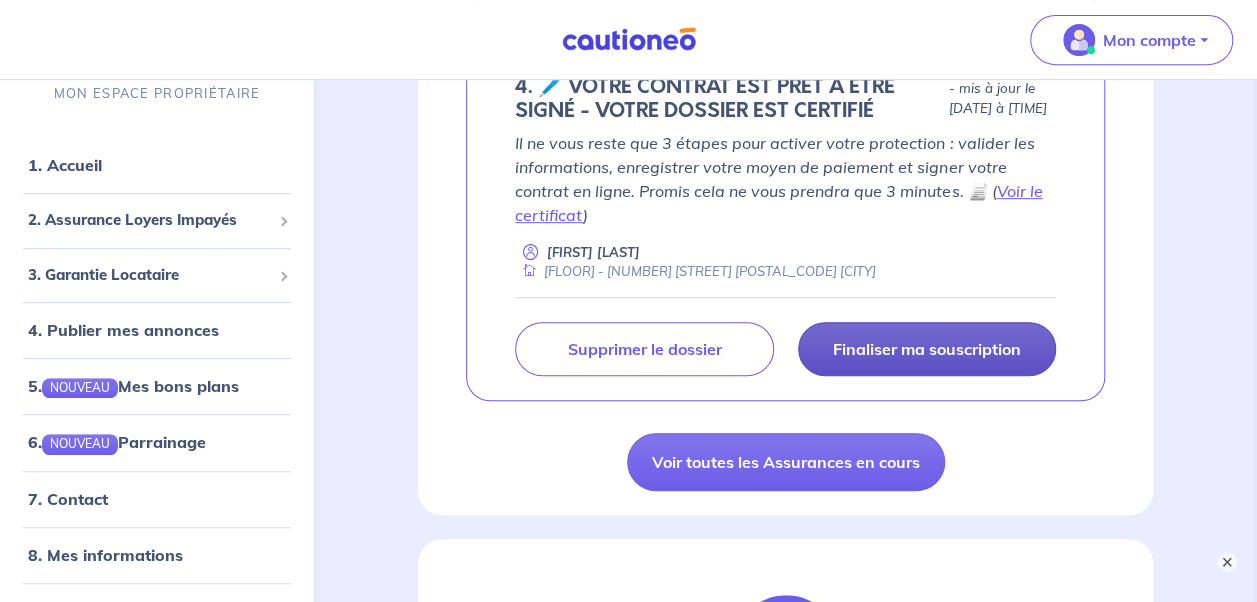 click on "Finaliser ma souscription" at bounding box center (927, 349) 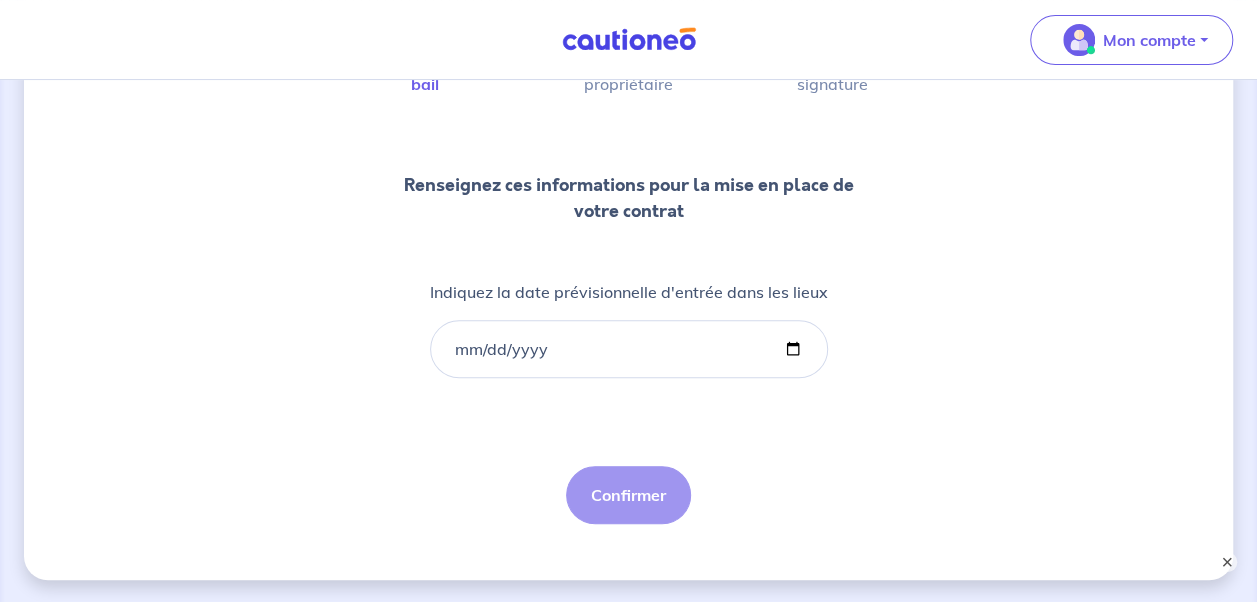 scroll, scrollTop: 0, scrollLeft: 0, axis: both 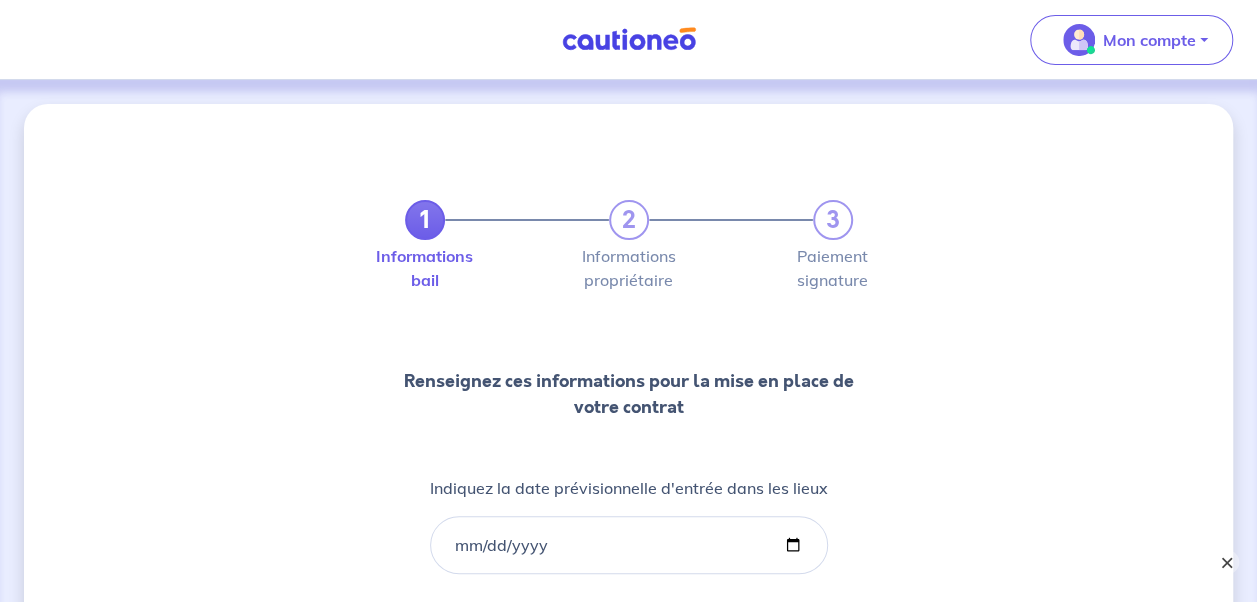 click on "×" at bounding box center (1227, 562) 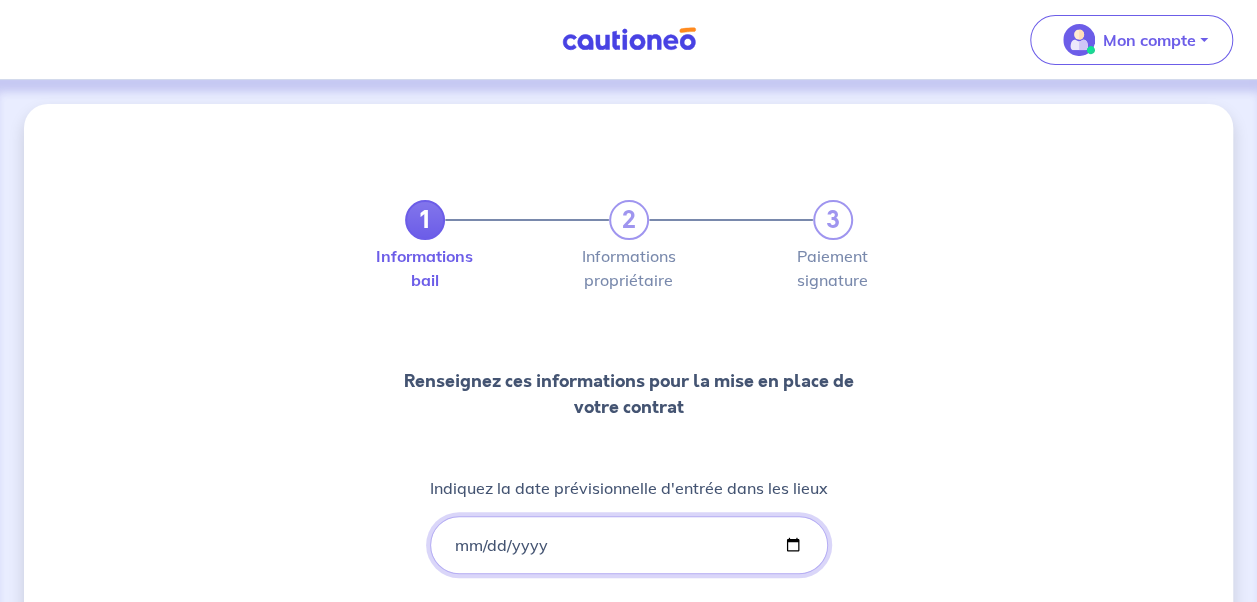 click on "Indiquez la date prévisionnelle d'entrée dans les lieux" at bounding box center [629, 545] 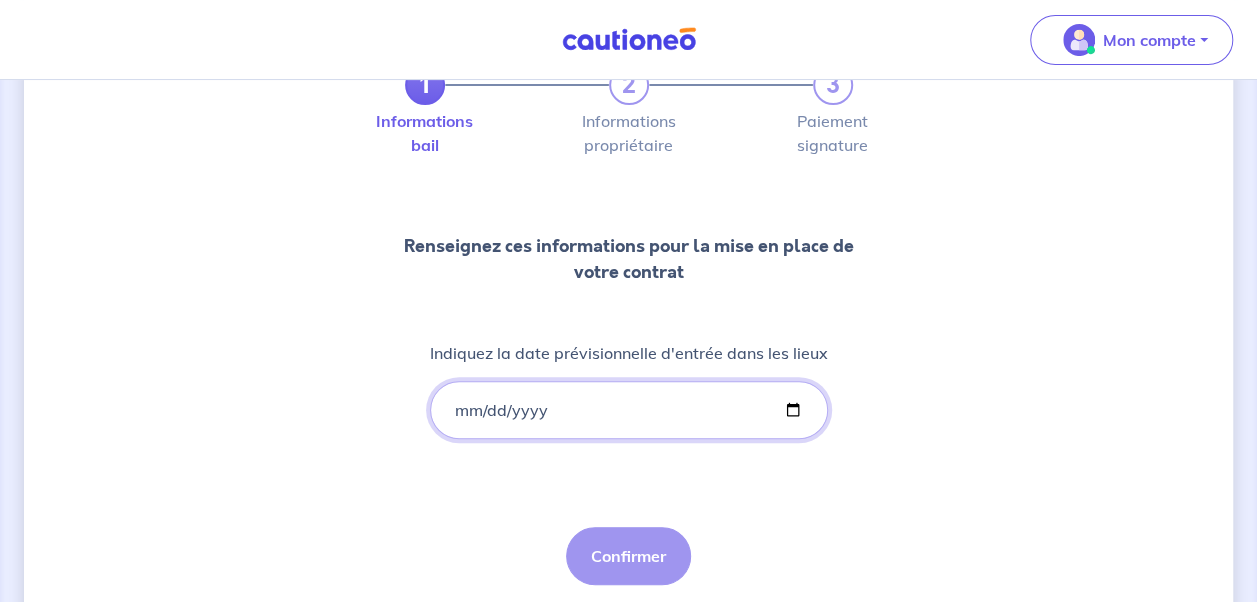 scroll, scrollTop: 136, scrollLeft: 0, axis: vertical 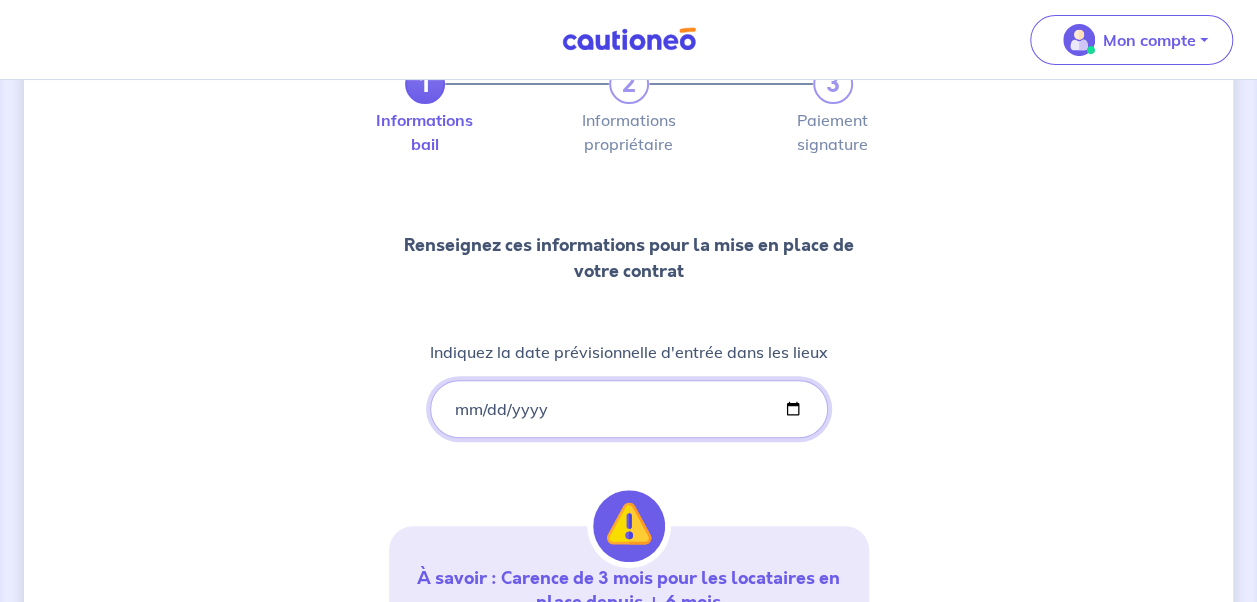 type on "[DATE]" 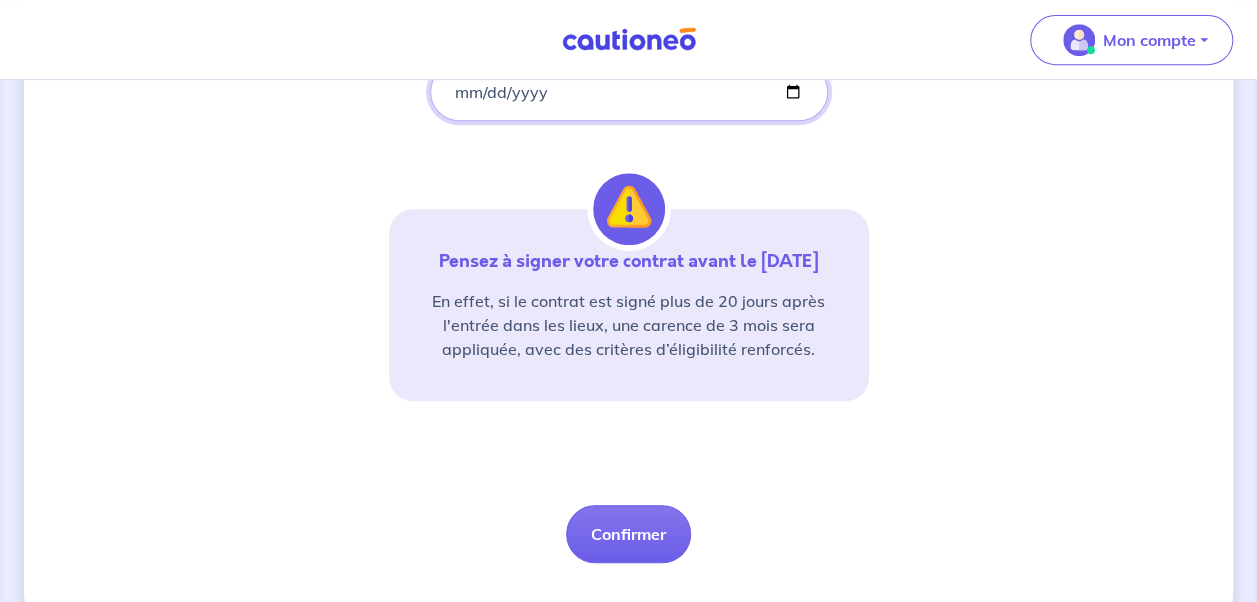 scroll, scrollTop: 492, scrollLeft: 0, axis: vertical 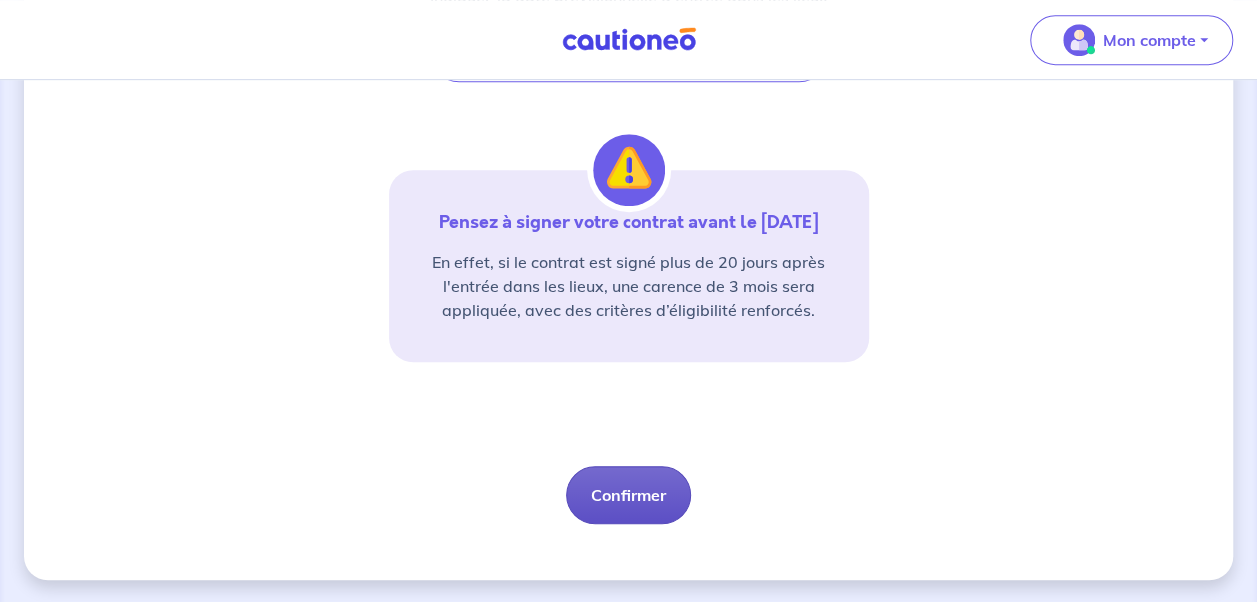 click on "Confirmer" at bounding box center (628, 495) 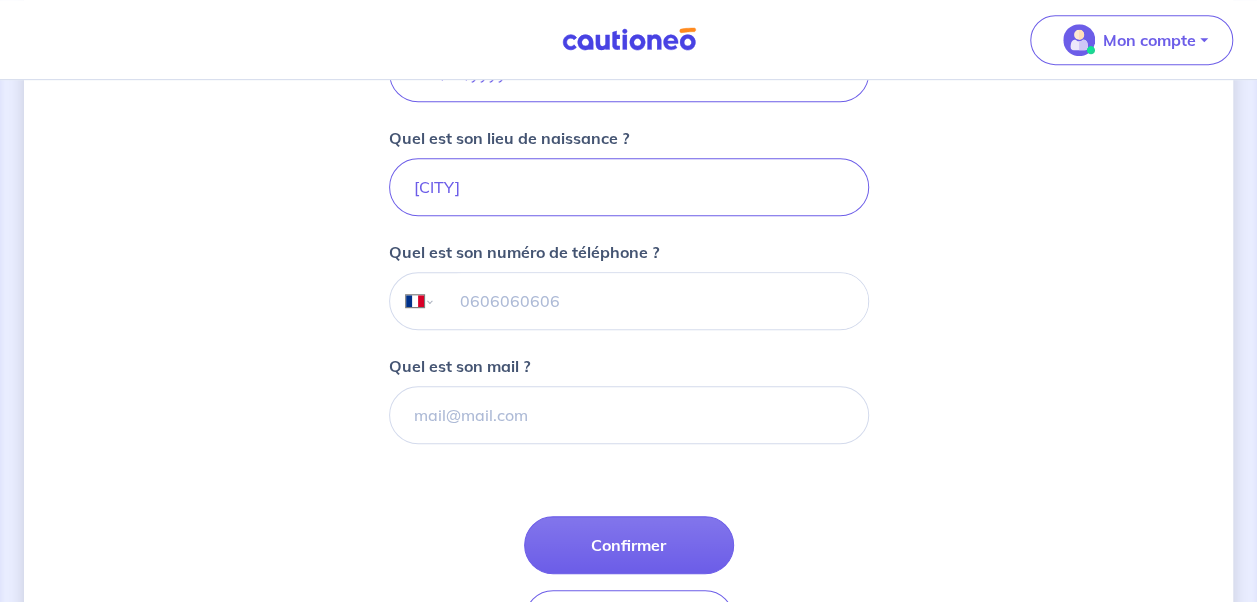scroll, scrollTop: 0, scrollLeft: 0, axis: both 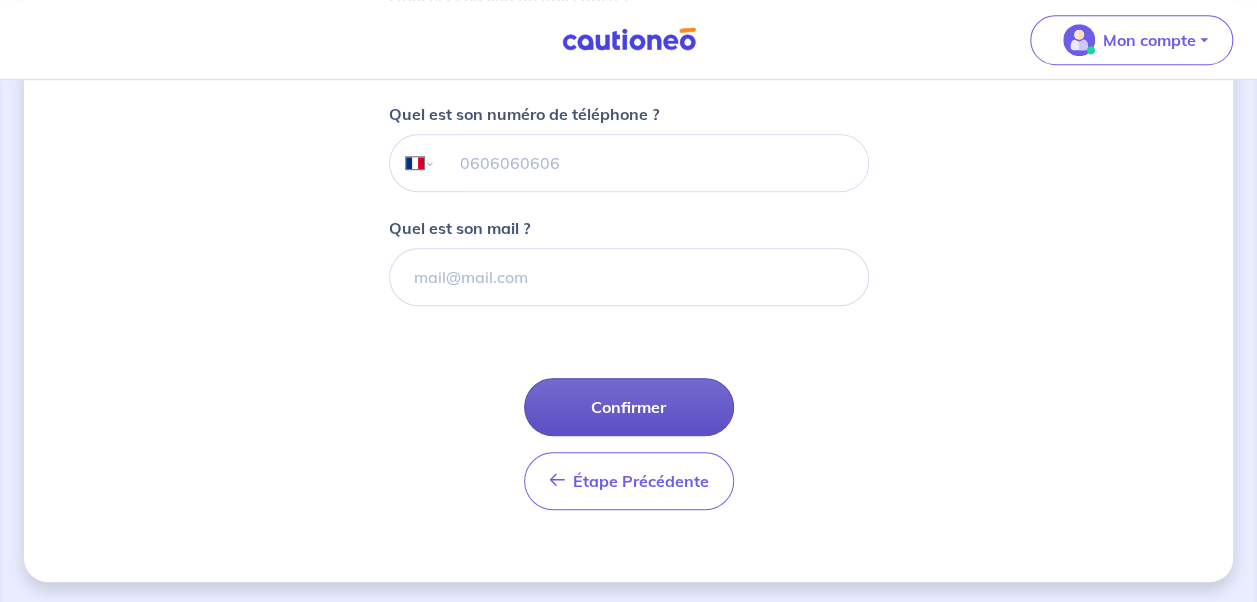 click on "Confirmer" at bounding box center [629, 407] 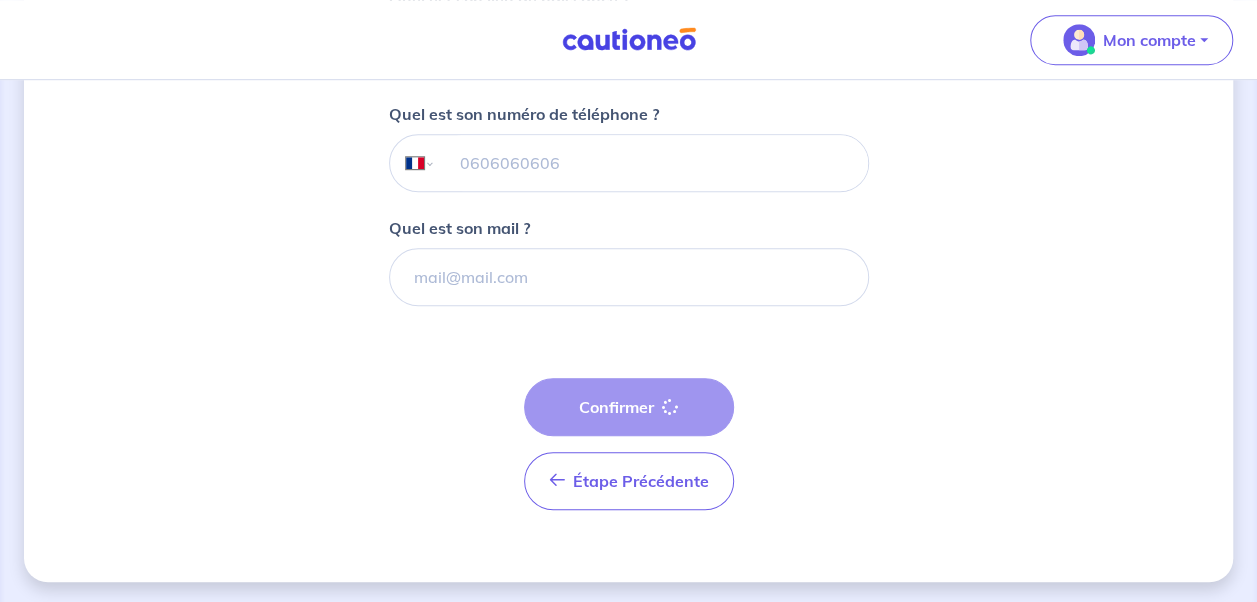 select on "FR" 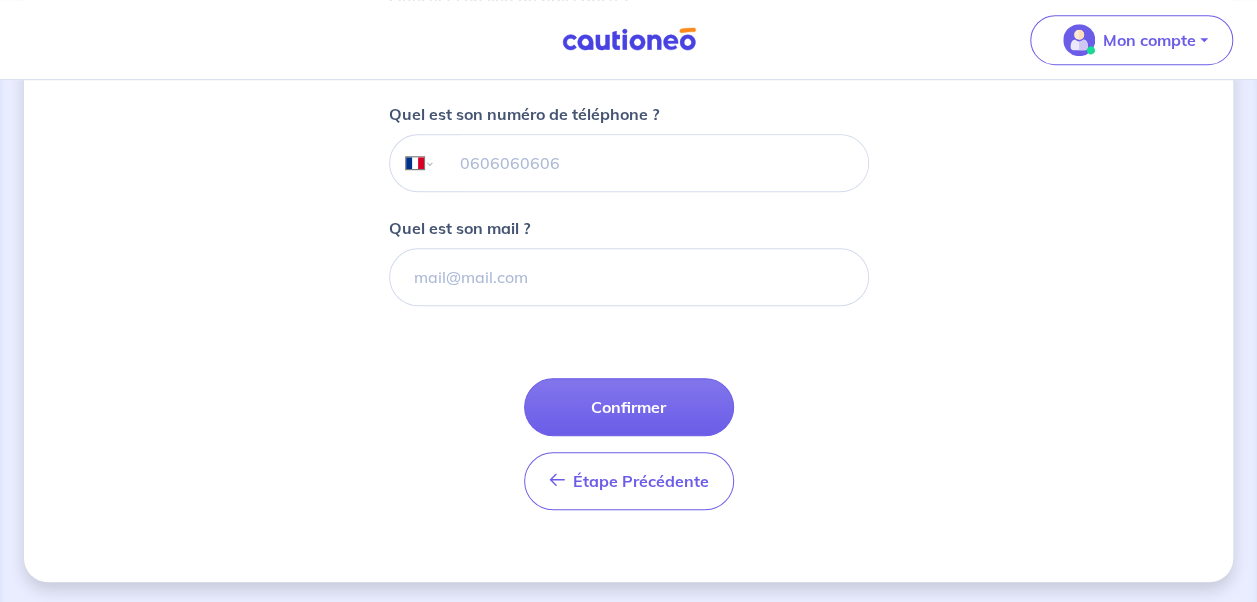 scroll, scrollTop: 0, scrollLeft: 0, axis: both 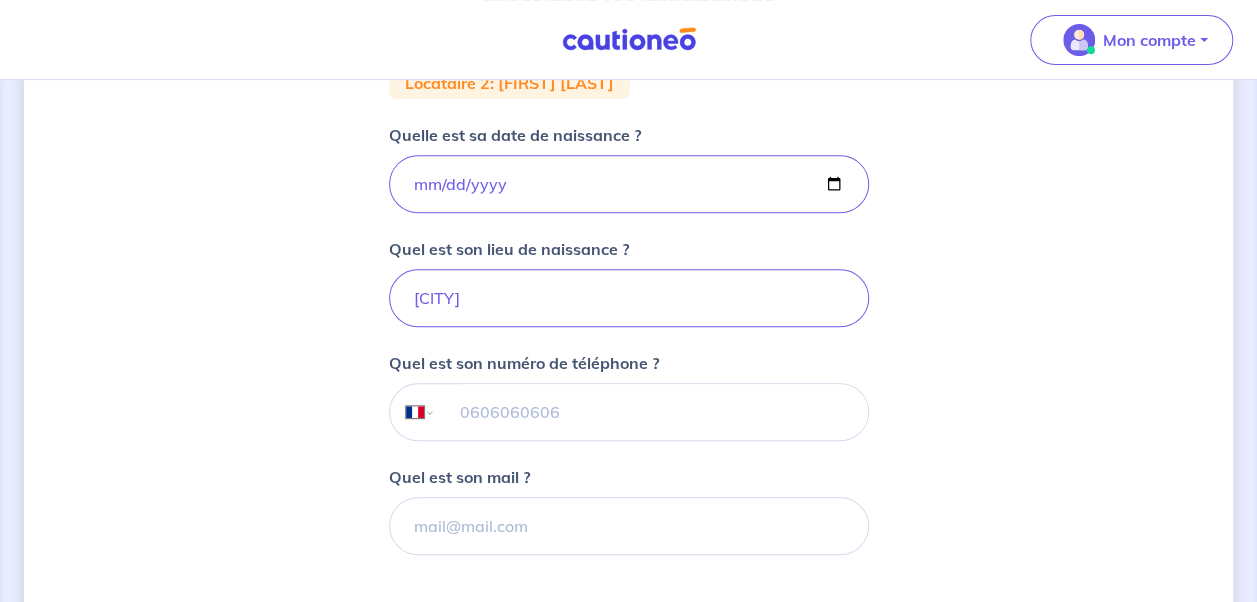 click at bounding box center [651, 412] 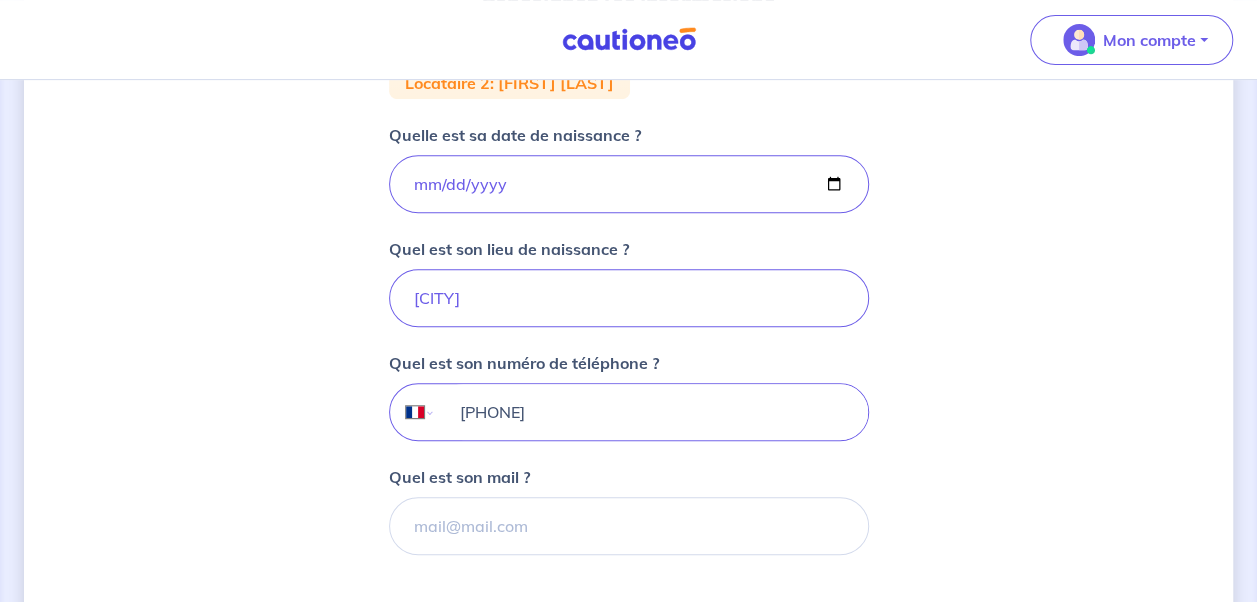 type on "[PHONE]" 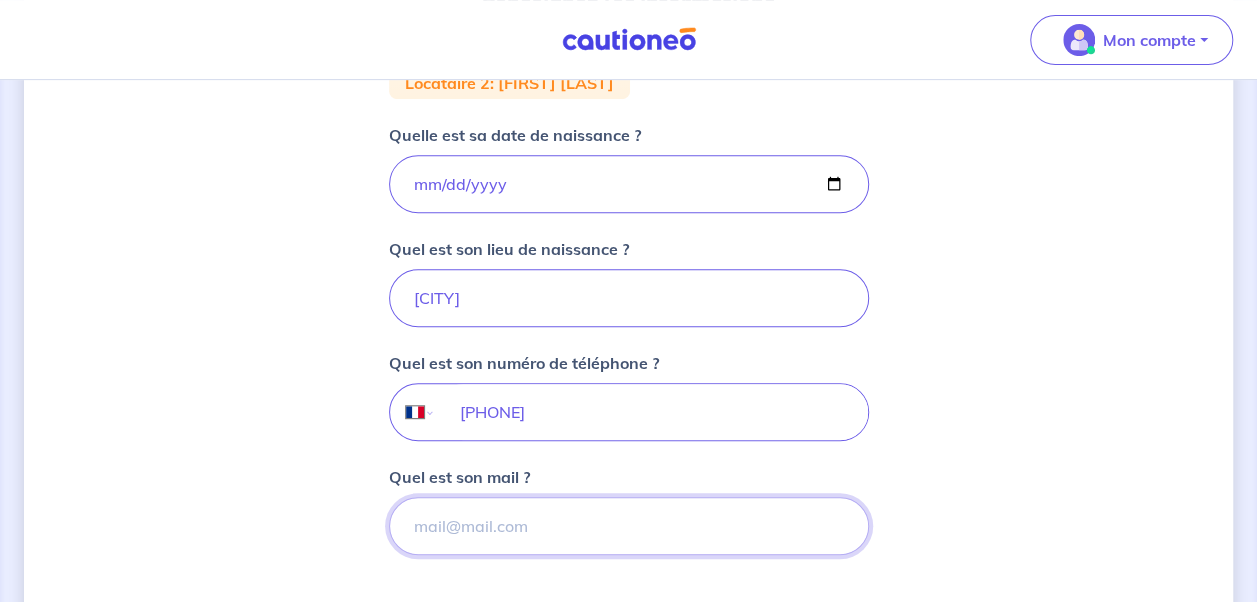 click on "Quel est son mail ?" at bounding box center (629, 526) 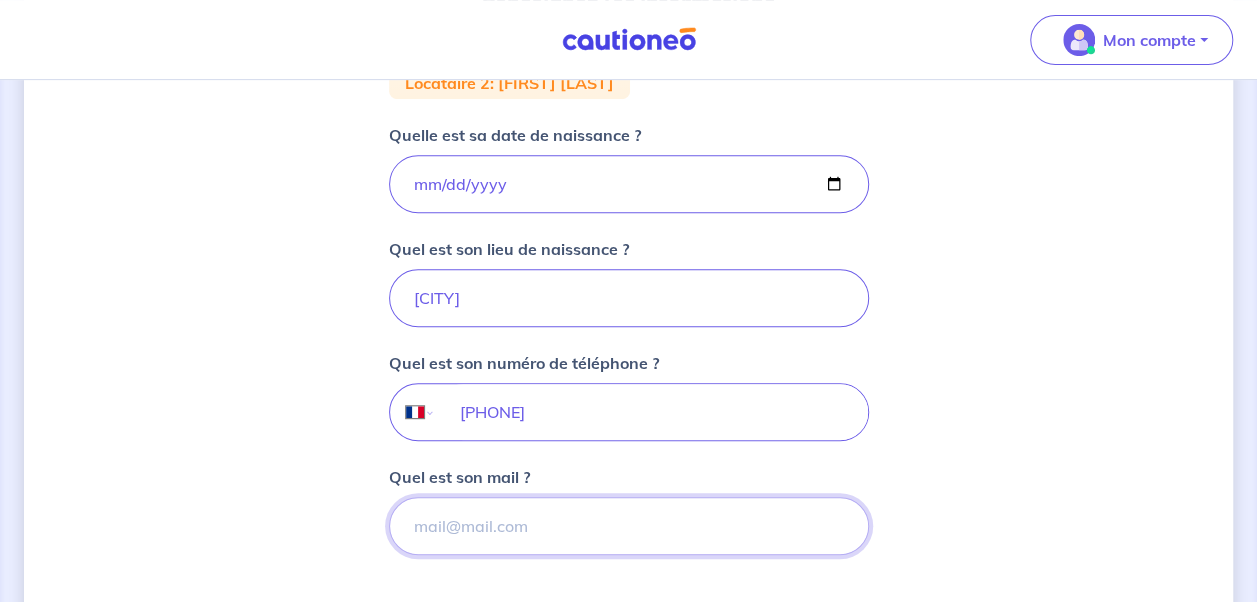 paste on "[EMAIL]" 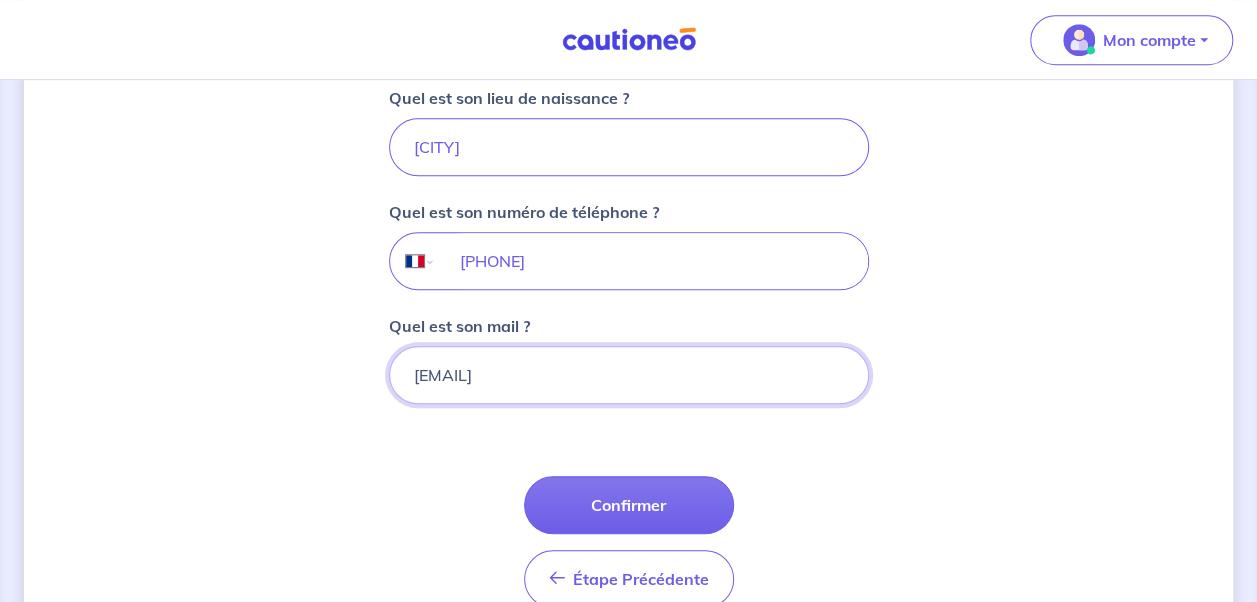 scroll, scrollTop: 546, scrollLeft: 0, axis: vertical 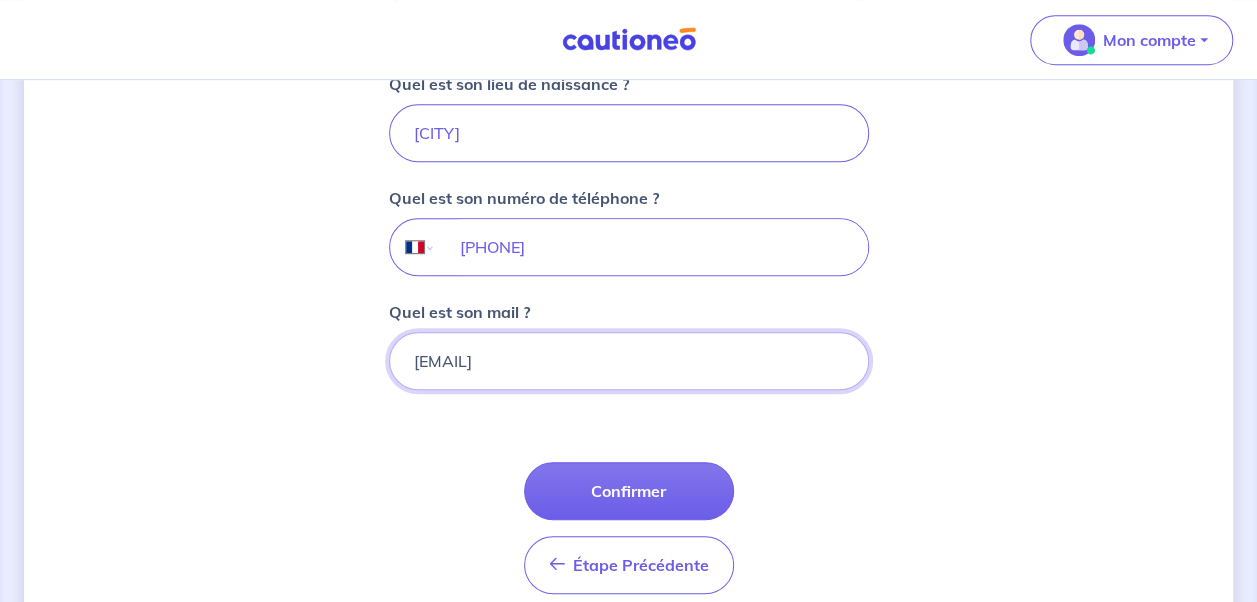 type on "[EMAIL]" 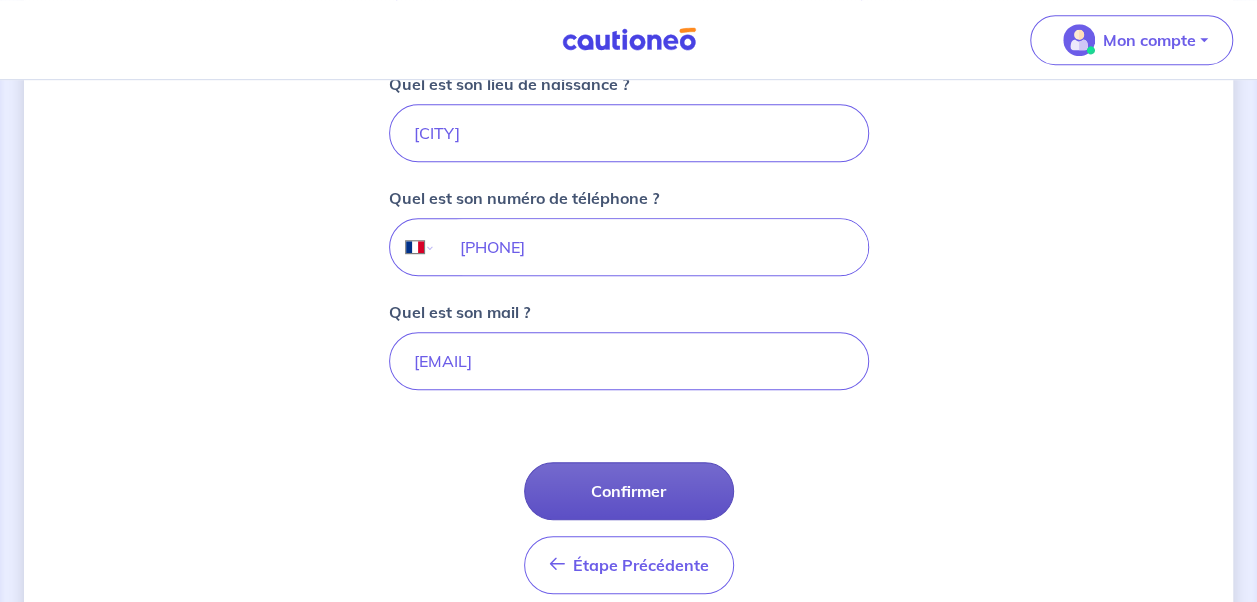 click on "Confirmer" at bounding box center (629, 491) 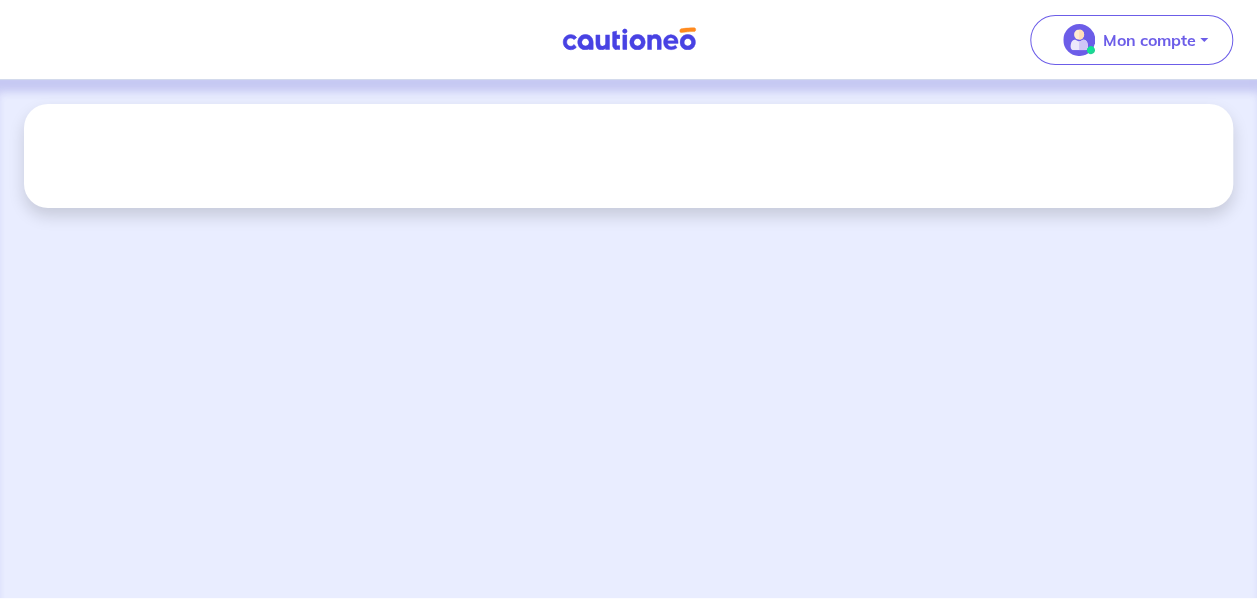 scroll, scrollTop: 0, scrollLeft: 0, axis: both 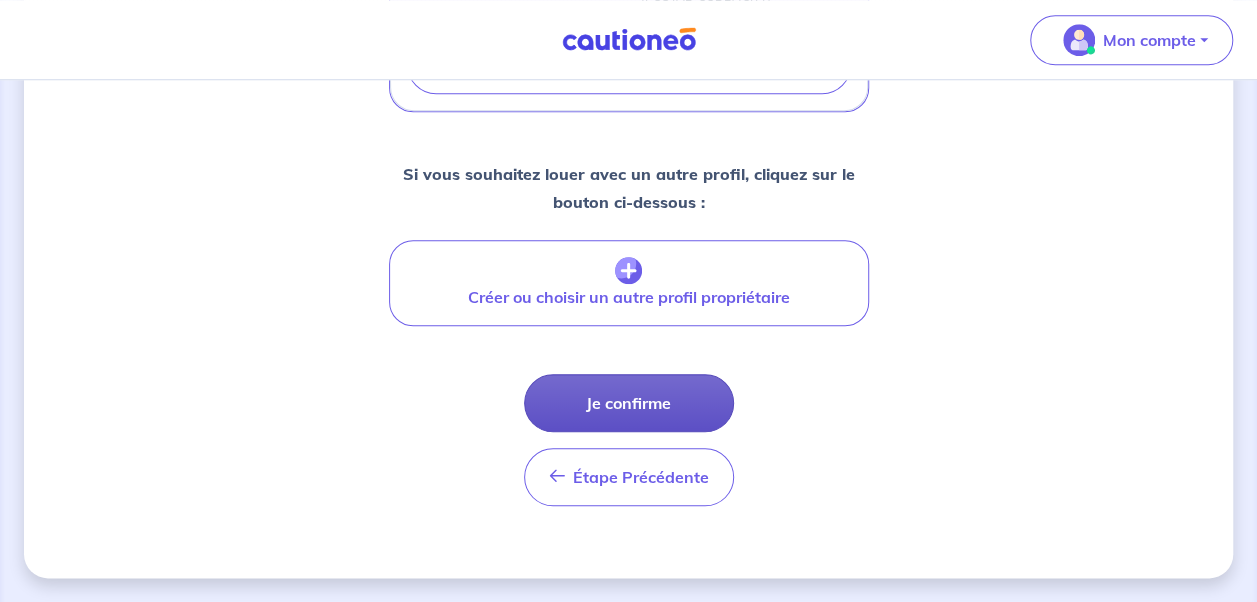 click on "Je confirme" at bounding box center (629, 403) 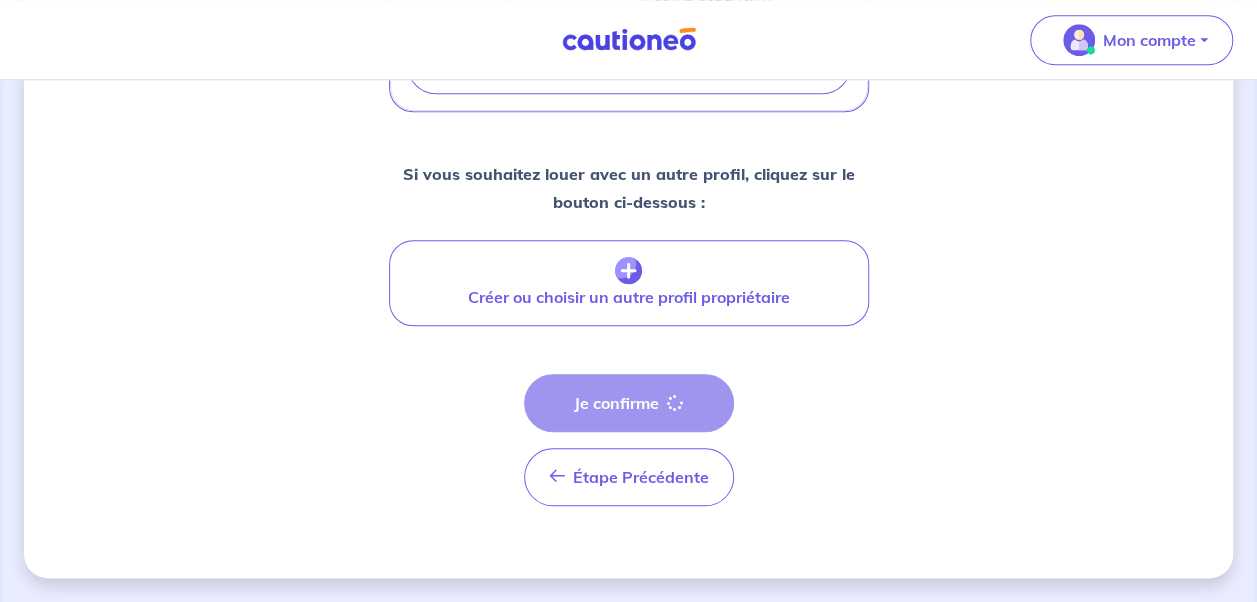 scroll, scrollTop: 0, scrollLeft: 0, axis: both 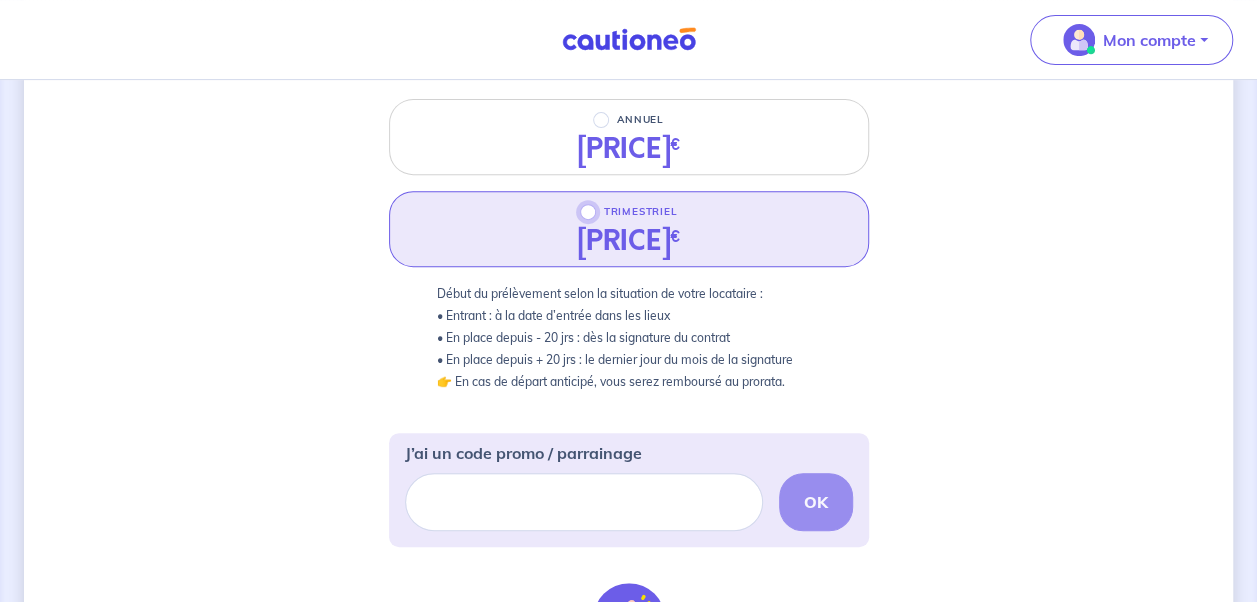 click on "TRIMESTRIEL" at bounding box center [588, 212] 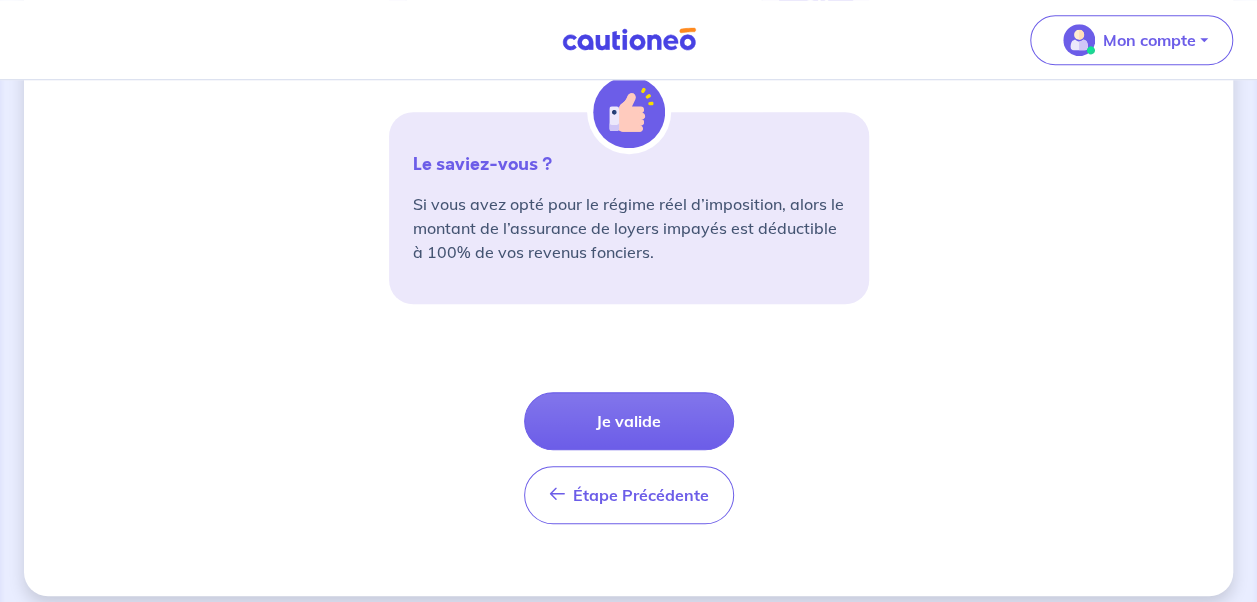 scroll, scrollTop: 822, scrollLeft: 0, axis: vertical 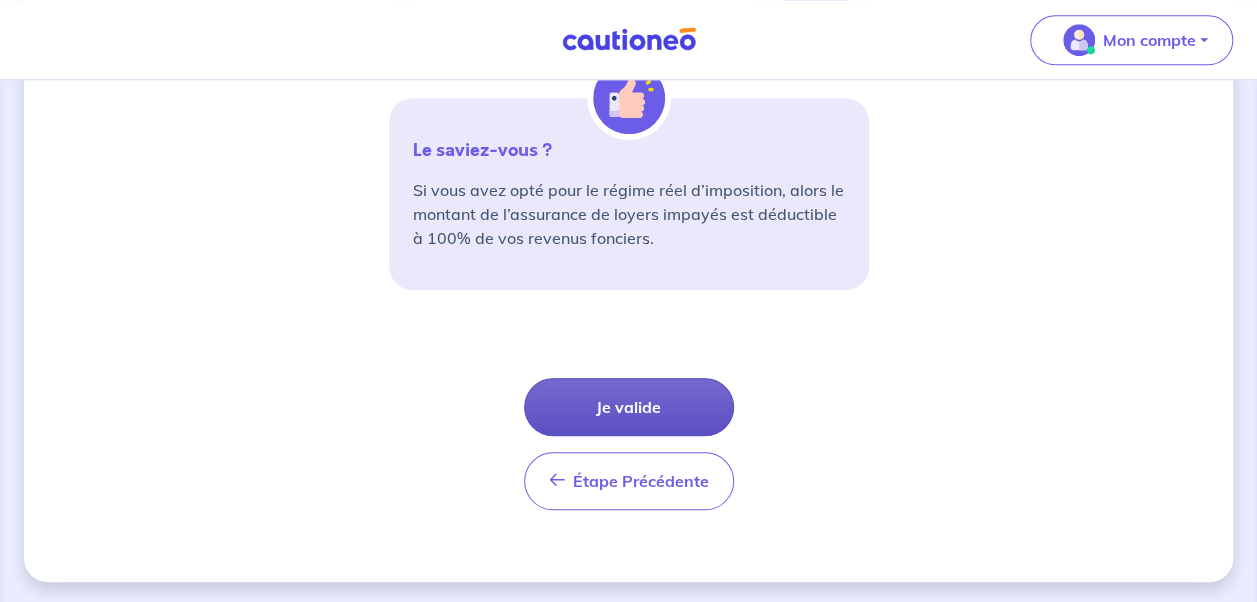click on "Je valide" at bounding box center [629, 407] 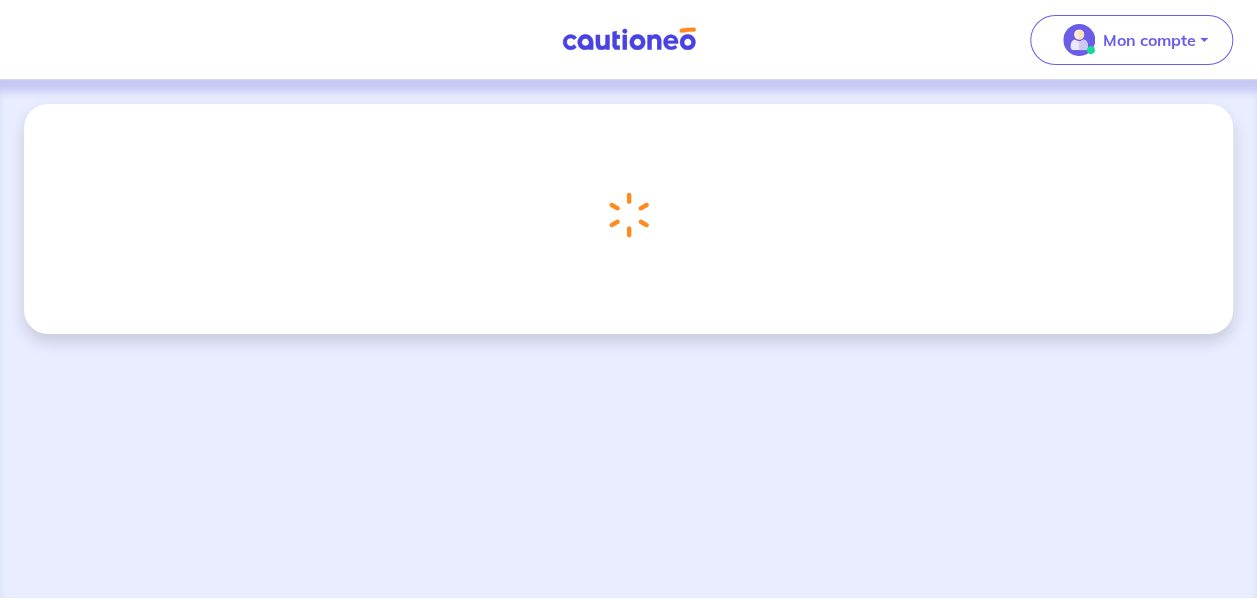 scroll, scrollTop: 0, scrollLeft: 0, axis: both 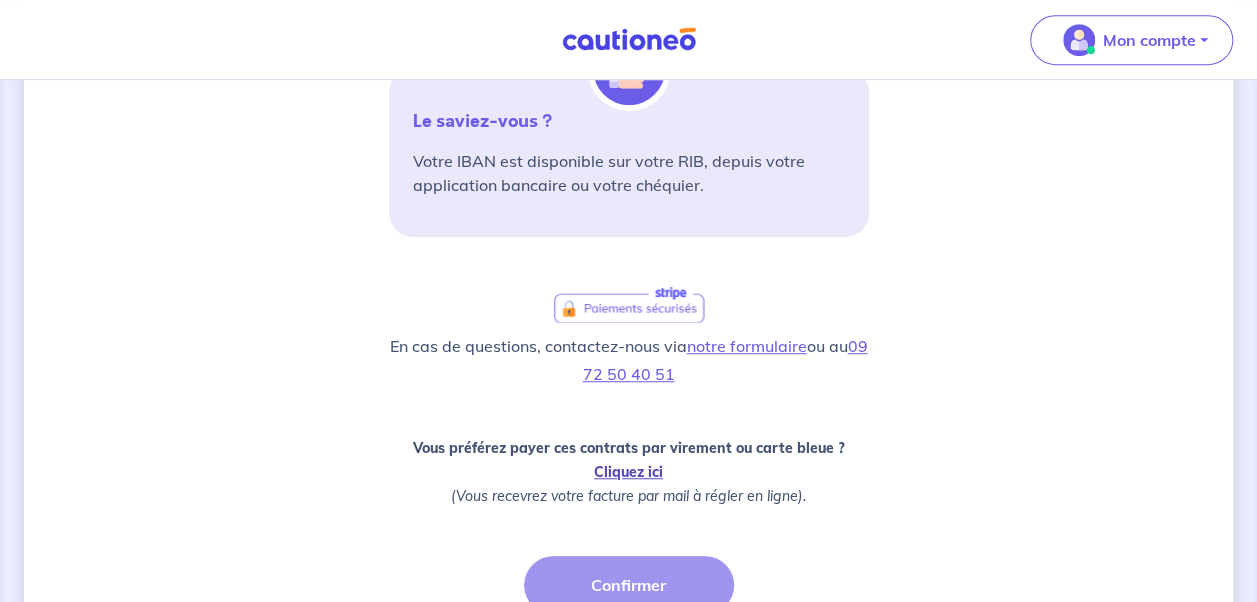 click on "Cliquez ici" at bounding box center [628, 472] 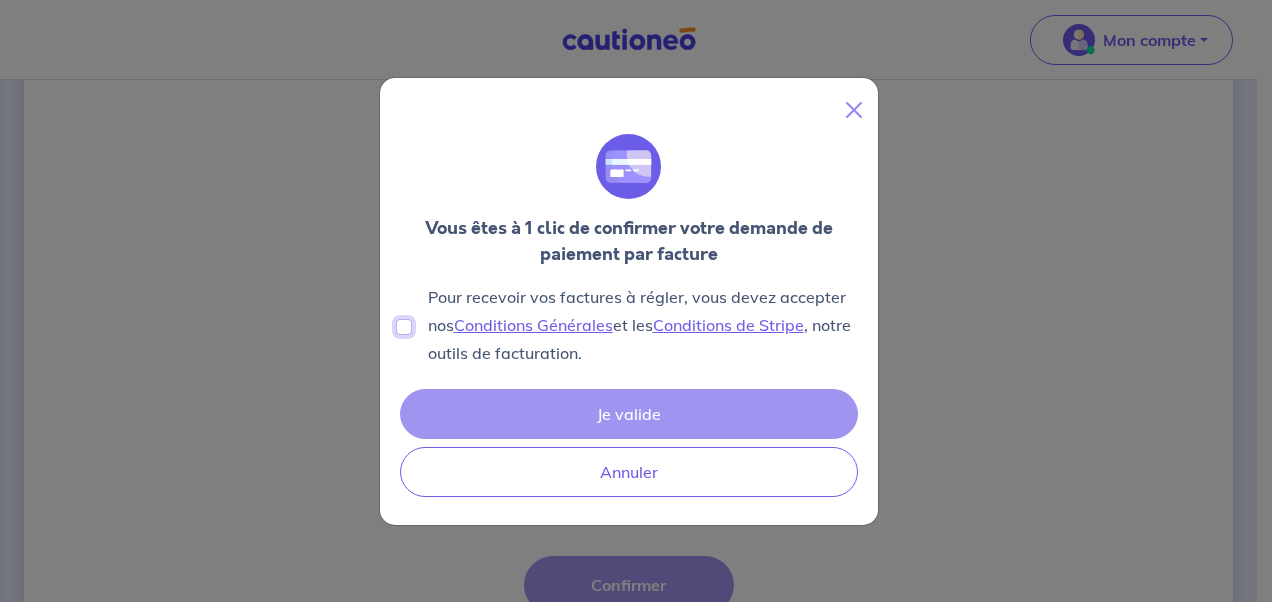 click on "Pour recevoir vos factures à régler, vous devez accepter nos  Conditions Générales  et les  Conditions de Stripe , notre outils de facturation." at bounding box center (404, 327) 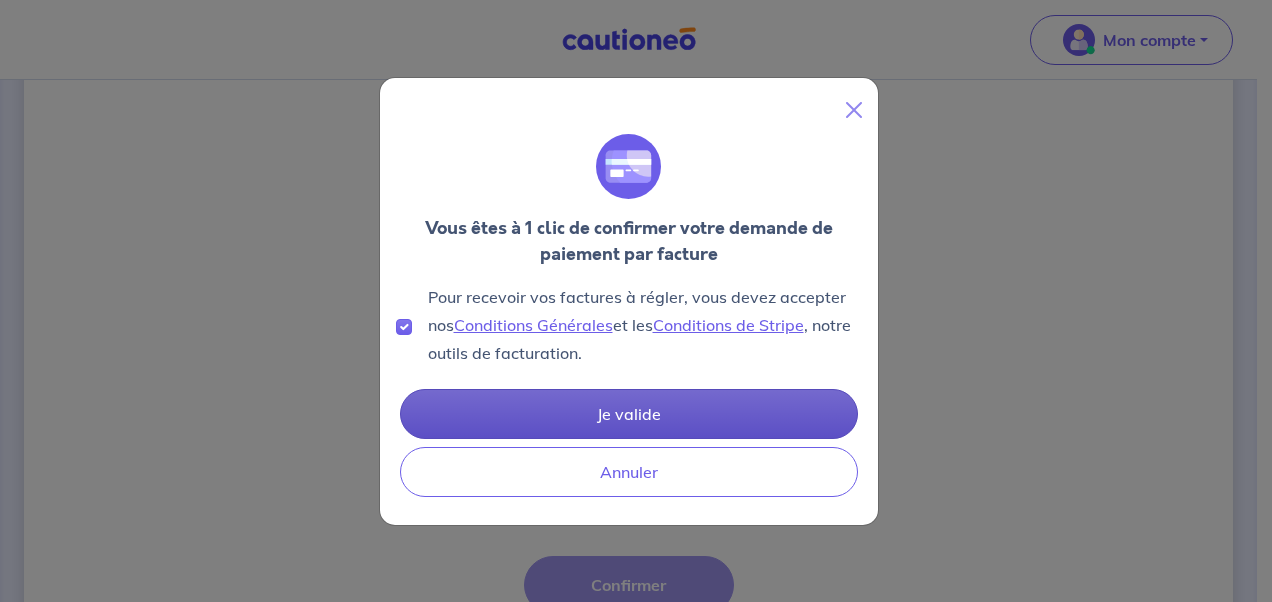 click on "Je valide" at bounding box center [629, 414] 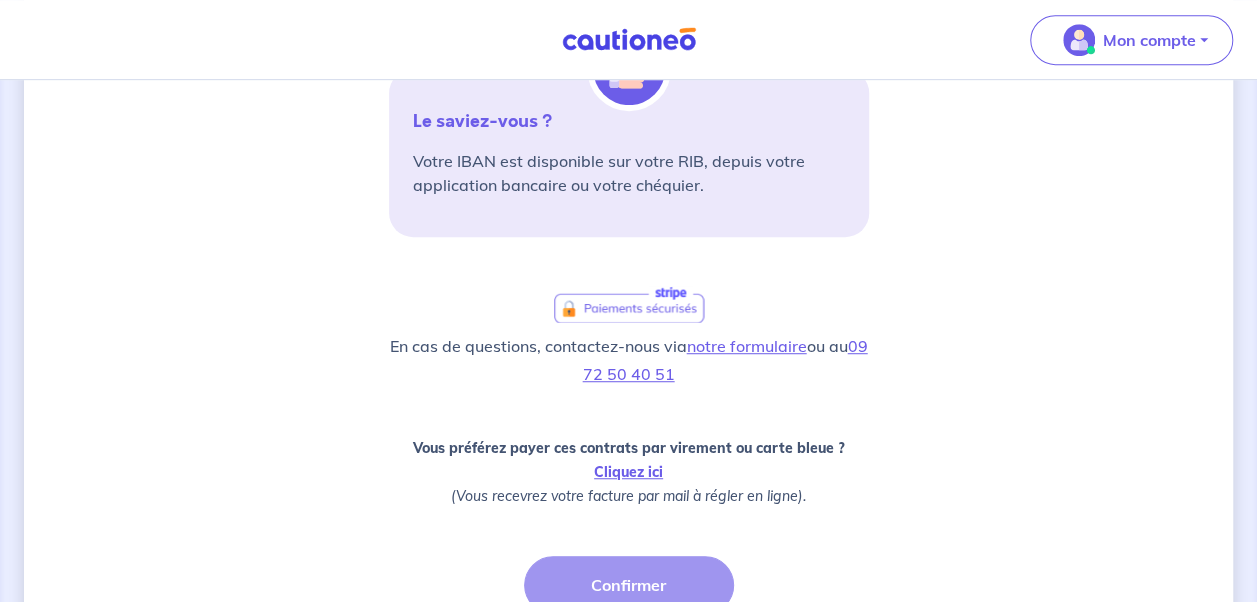 scroll, scrollTop: 0, scrollLeft: 0, axis: both 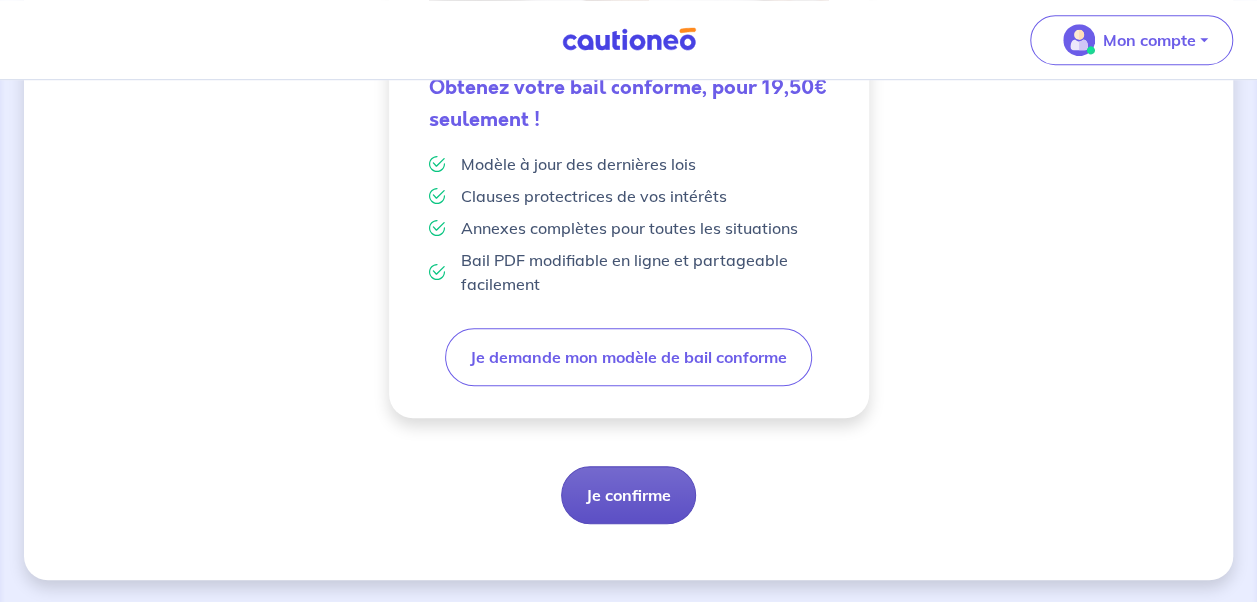 click on "Je confirme" at bounding box center [628, 495] 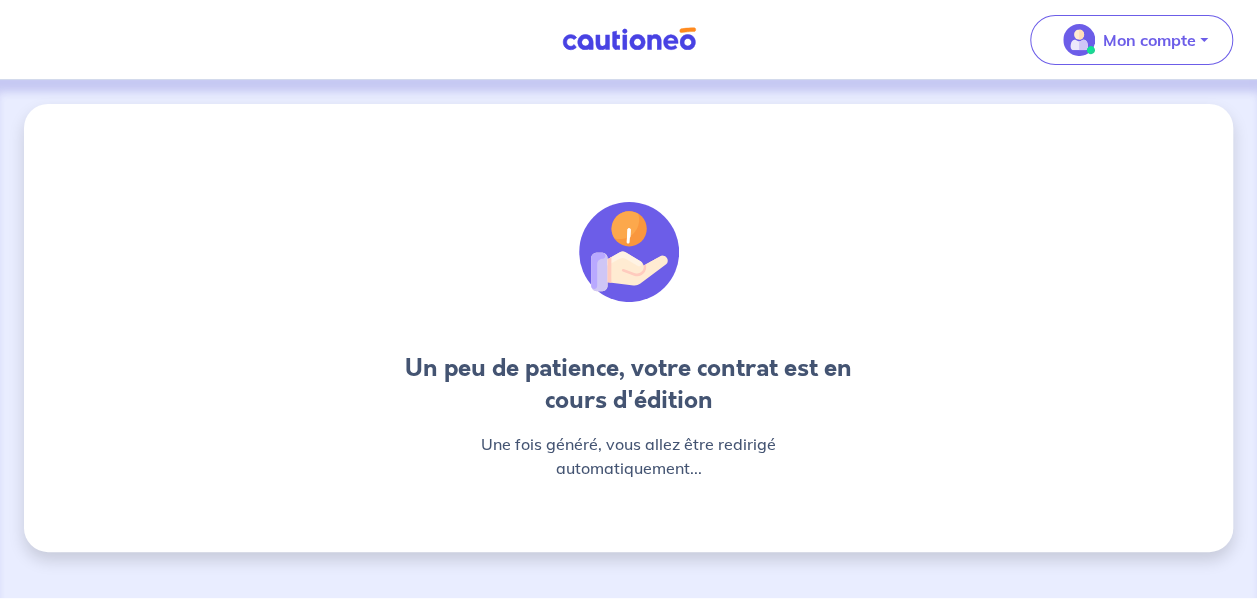 scroll, scrollTop: 0, scrollLeft: 0, axis: both 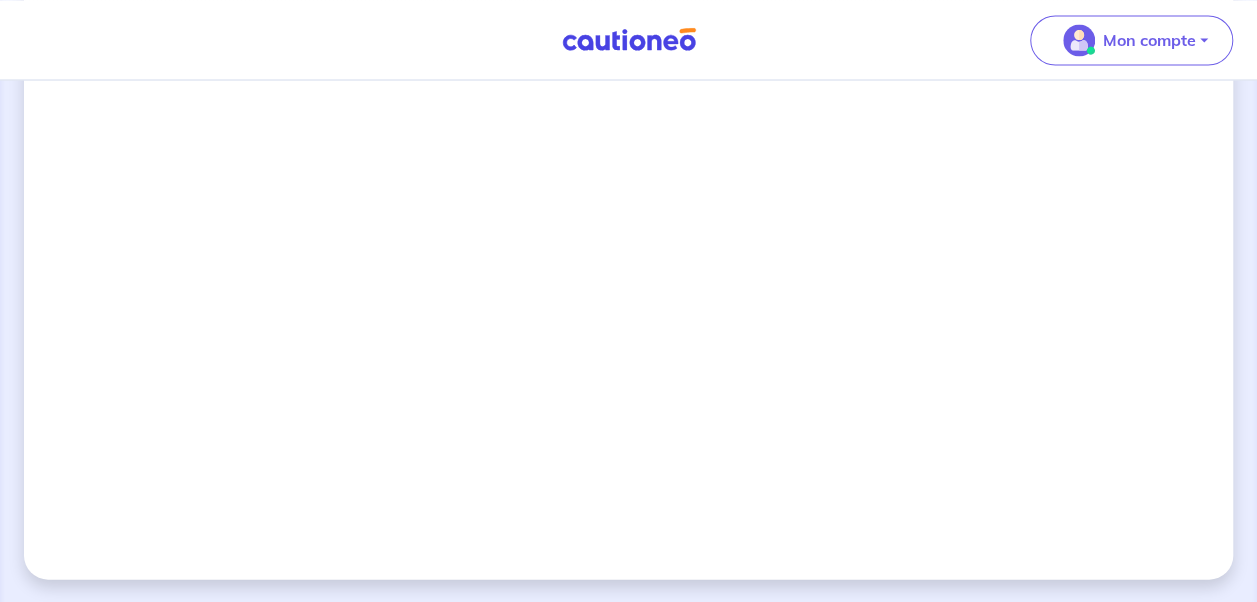 click on "3 Informations
bail Informations propriétaire Paiement signature Signature de votre contrat Conseils
Lisez le contrat et  descendez jusqu’en bas du contrat.
Cliquez sur le bouton  pour signer le contrat.
Gardez votre téléphone près de vous :  vous allez recevoir un code par sms pour finaliser la signature." at bounding box center [628, -578] 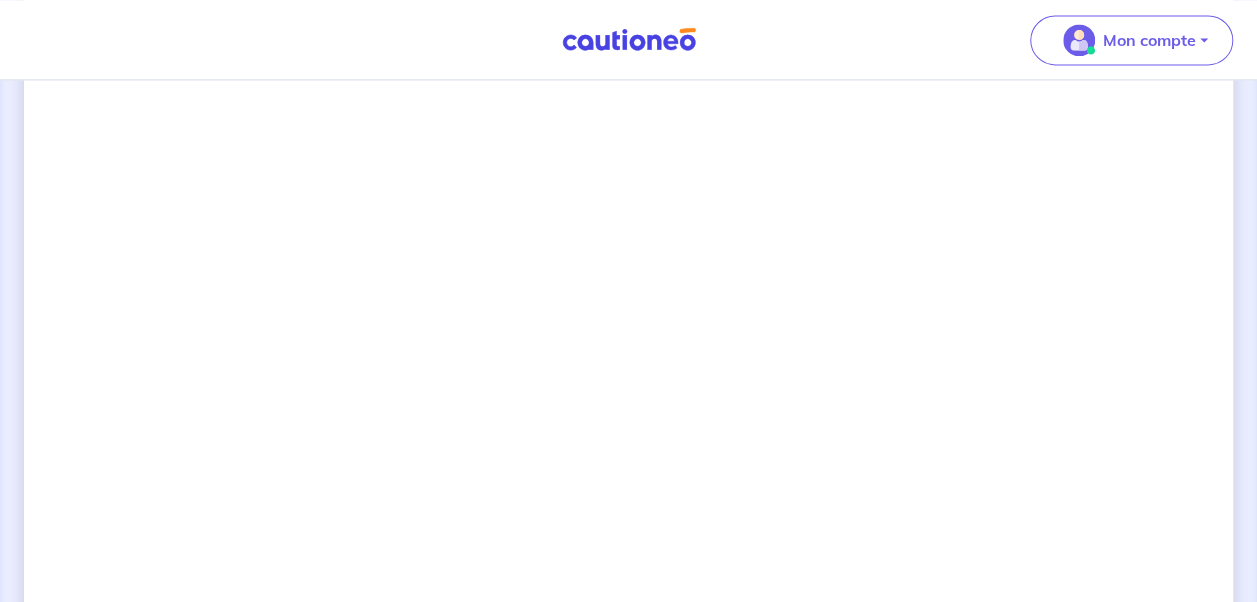 scroll, scrollTop: 1406, scrollLeft: 0, axis: vertical 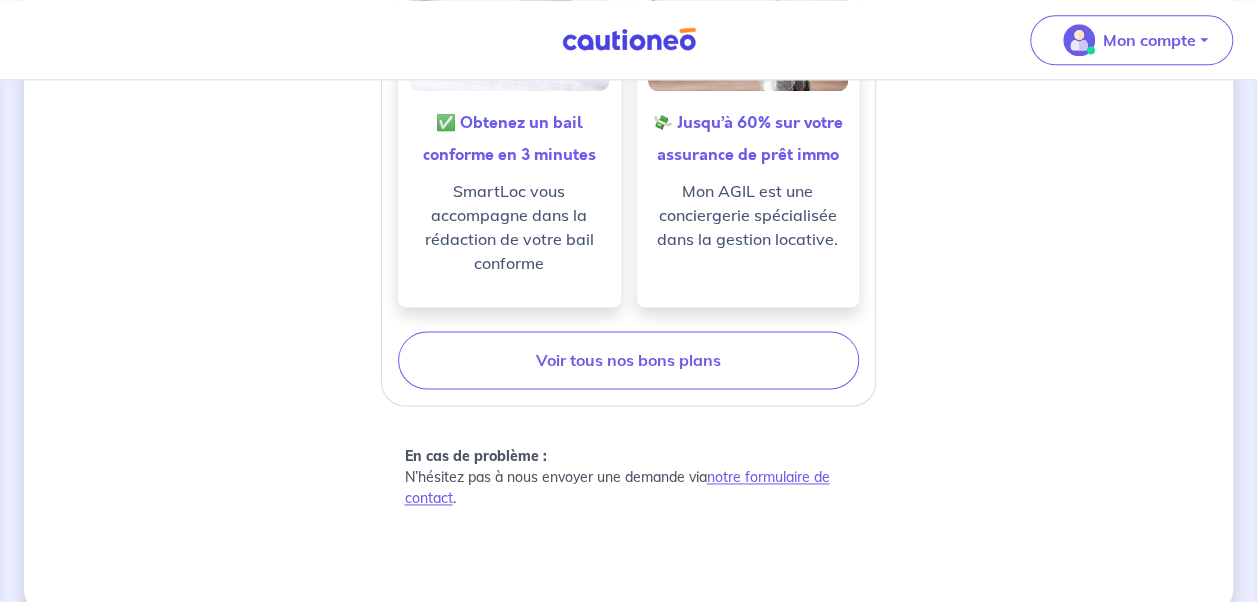 click on "En cas de problème :
N’hésitez pas à nous envoyer une demande via  notre formulaire de contact ." at bounding box center [629, 477] 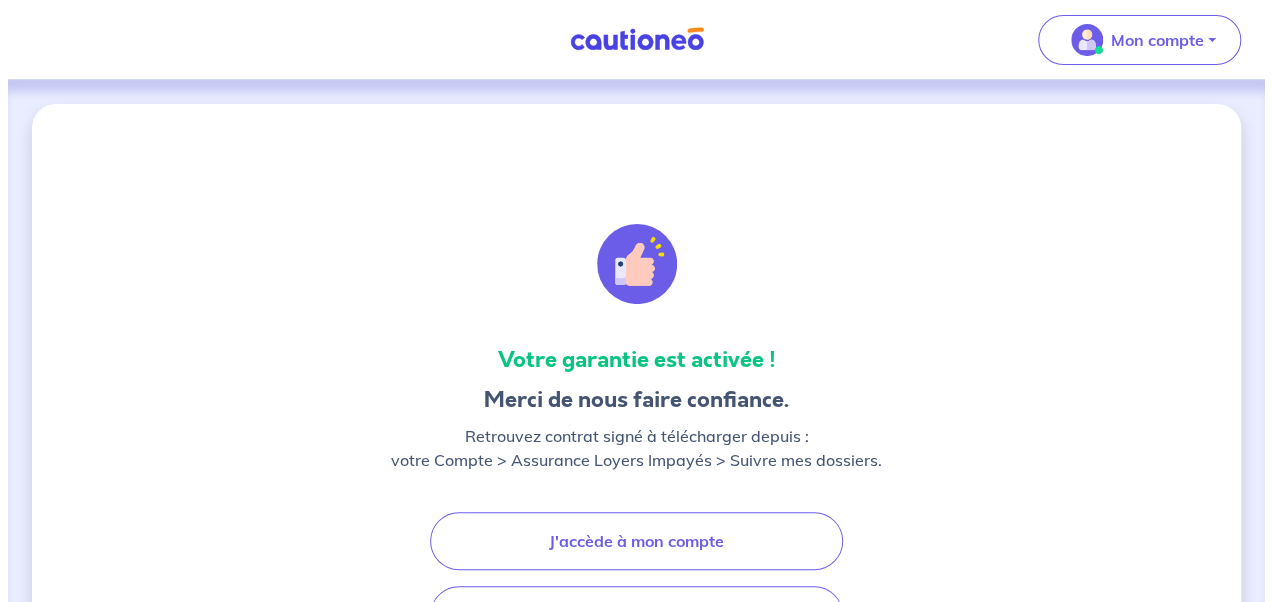 scroll, scrollTop: 75, scrollLeft: 0, axis: vertical 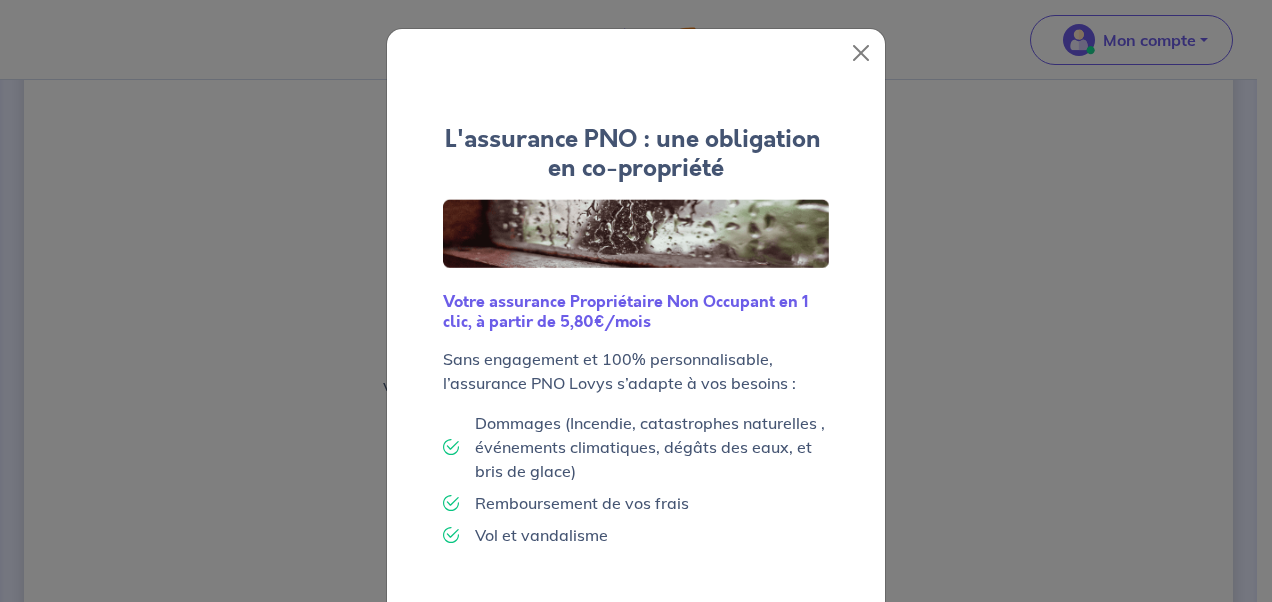 drag, startPoint x: 1268, startPoint y: 173, endPoint x: 1265, endPoint y: 235, distance: 62.072536 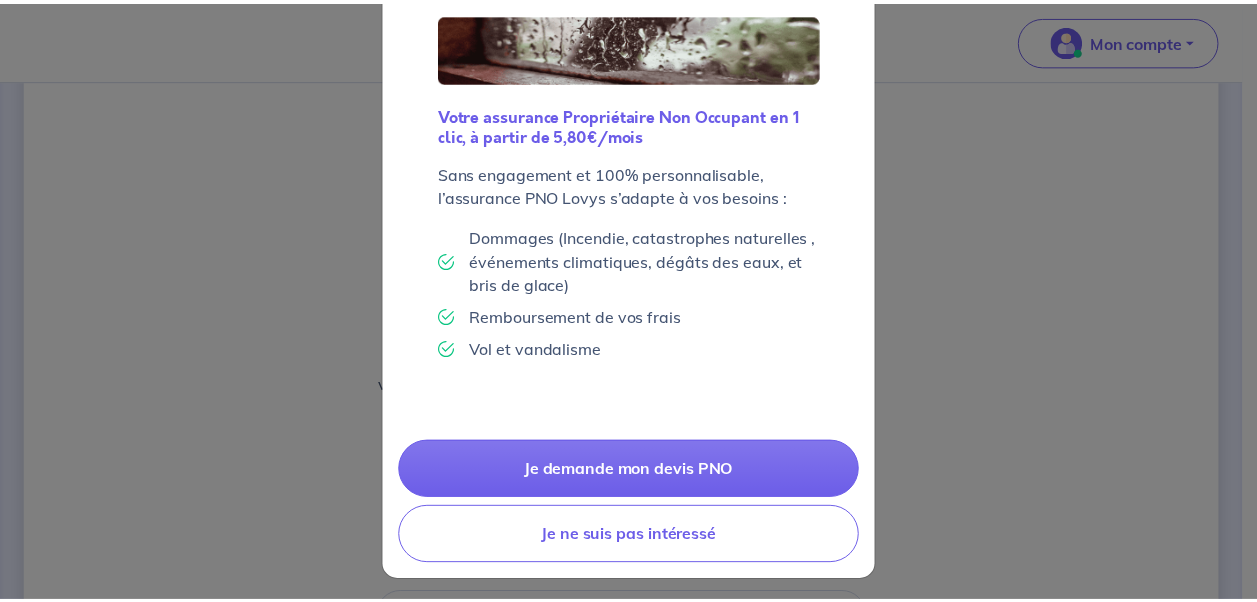 scroll, scrollTop: 192, scrollLeft: 0, axis: vertical 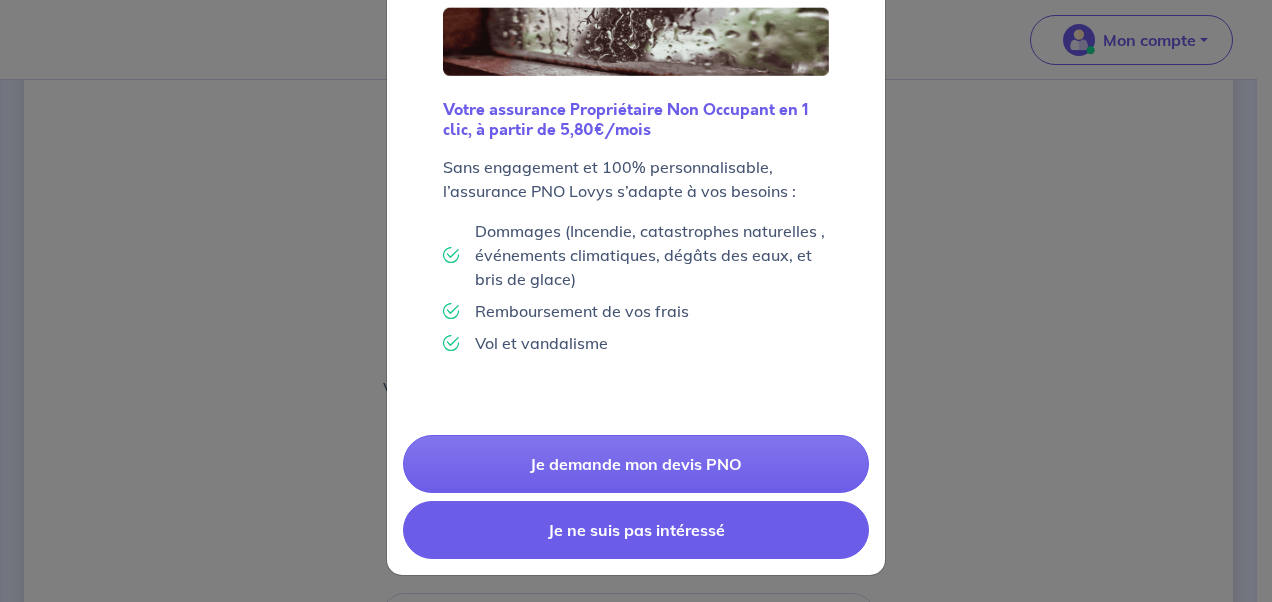 click on "Je ne suis pas intéressé" at bounding box center [636, 530] 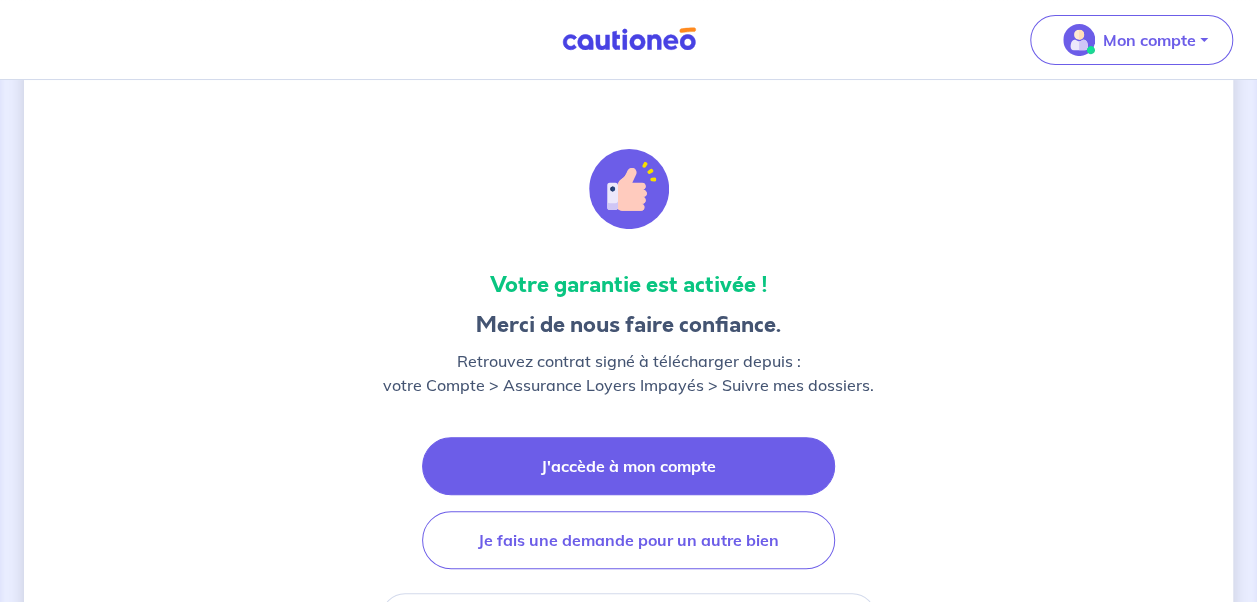 click on "J'accède à mon compte" at bounding box center [628, 466] 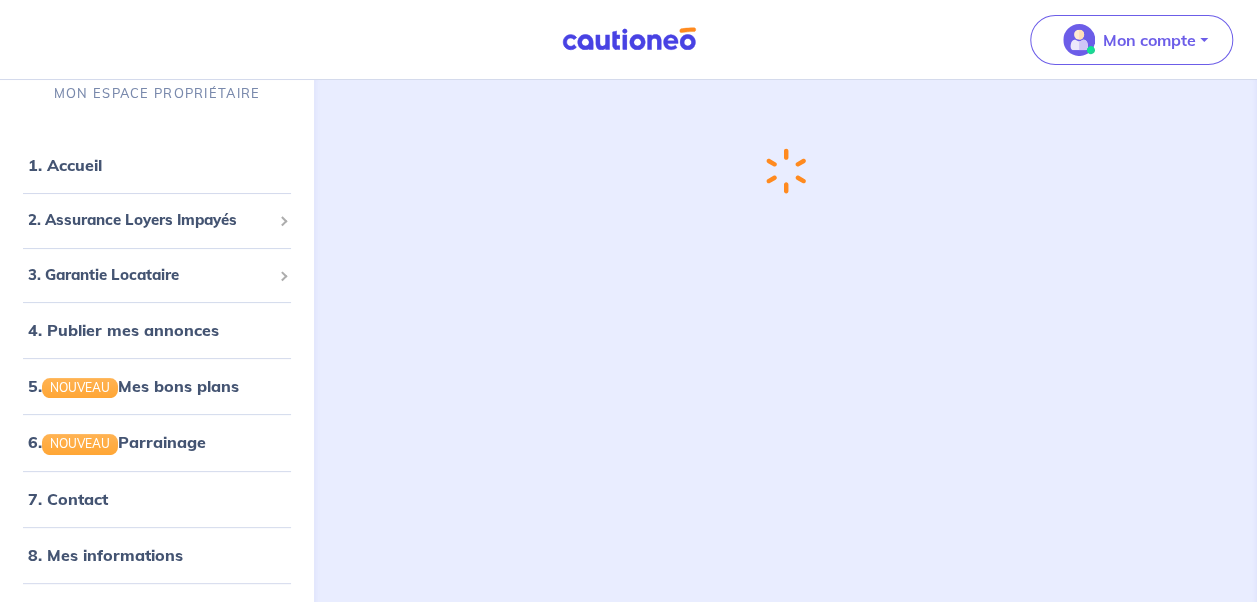 scroll, scrollTop: 0, scrollLeft: 0, axis: both 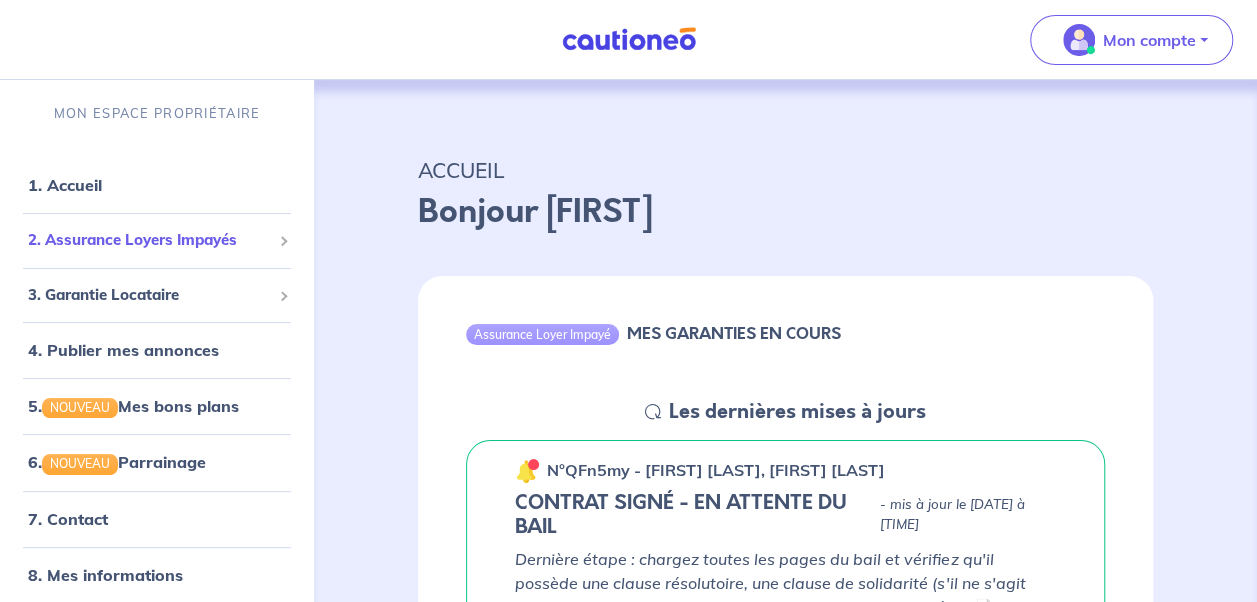 click on "2. Assurance Loyers Impayés" at bounding box center (149, 240) 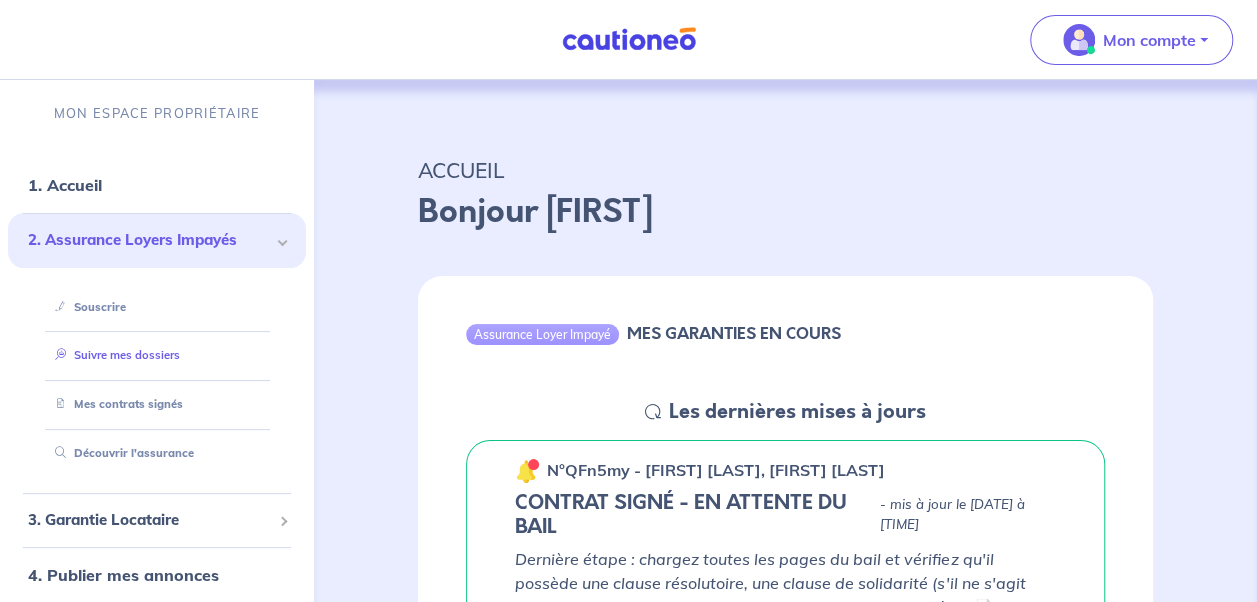 click on "Suivre mes dossiers" at bounding box center [113, 355] 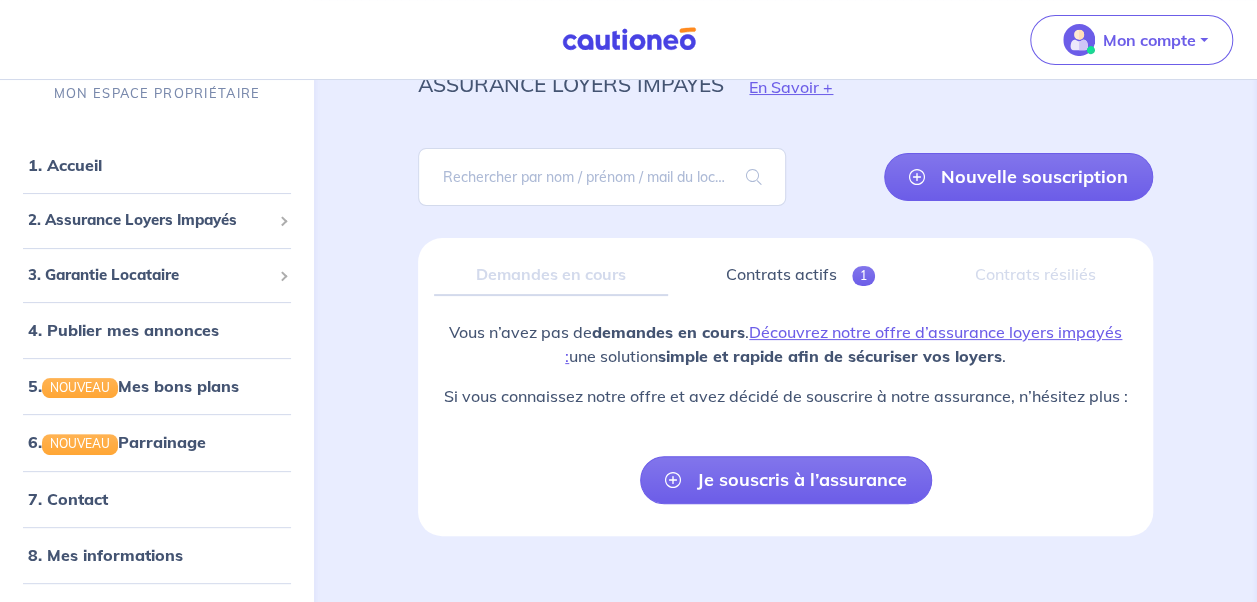 scroll, scrollTop: 114, scrollLeft: 0, axis: vertical 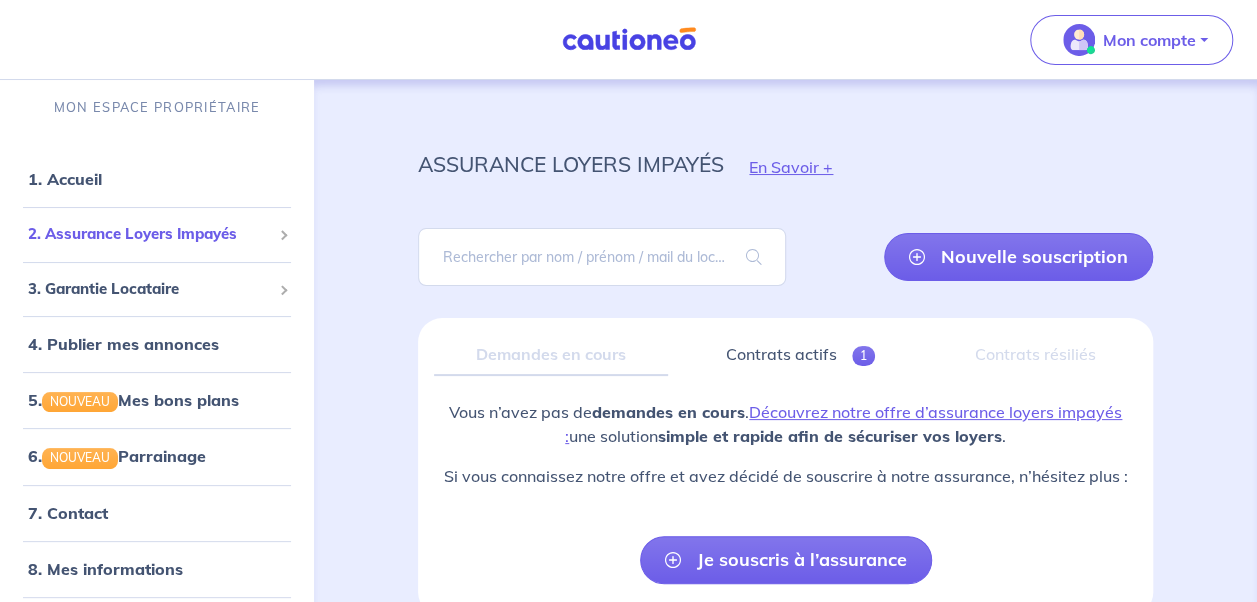 click on "2. Assurance Loyers Impayés" at bounding box center (149, 234) 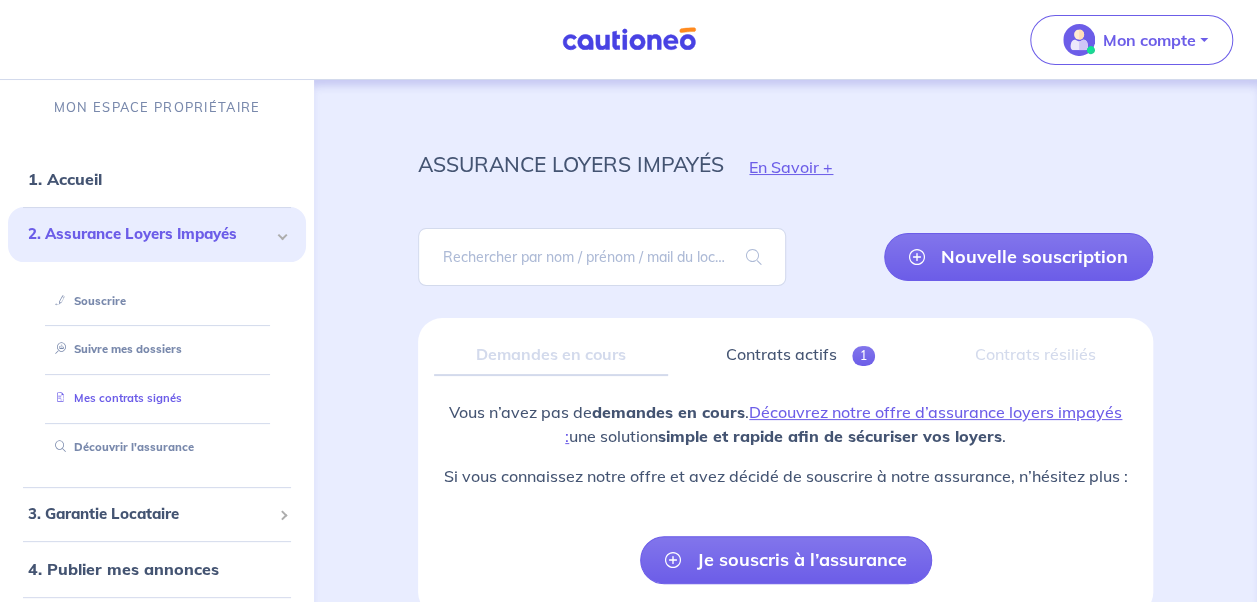 click on "Mes contrats signés" at bounding box center (114, 398) 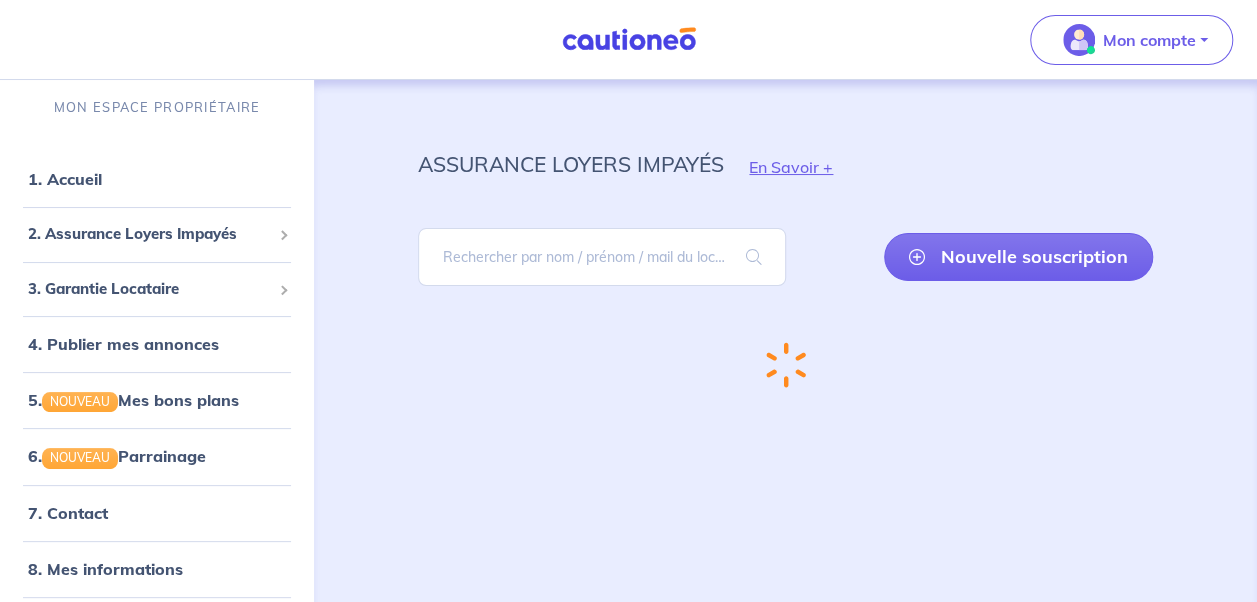 scroll, scrollTop: 0, scrollLeft: 0, axis: both 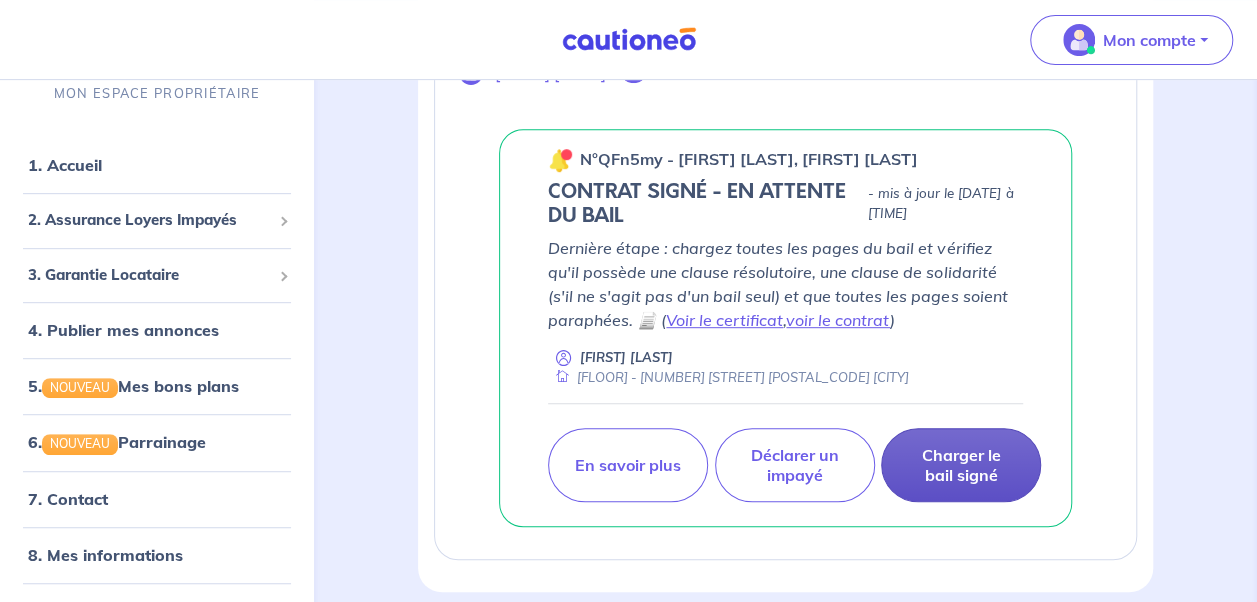 click on "Charger le bail signé" at bounding box center (961, 465) 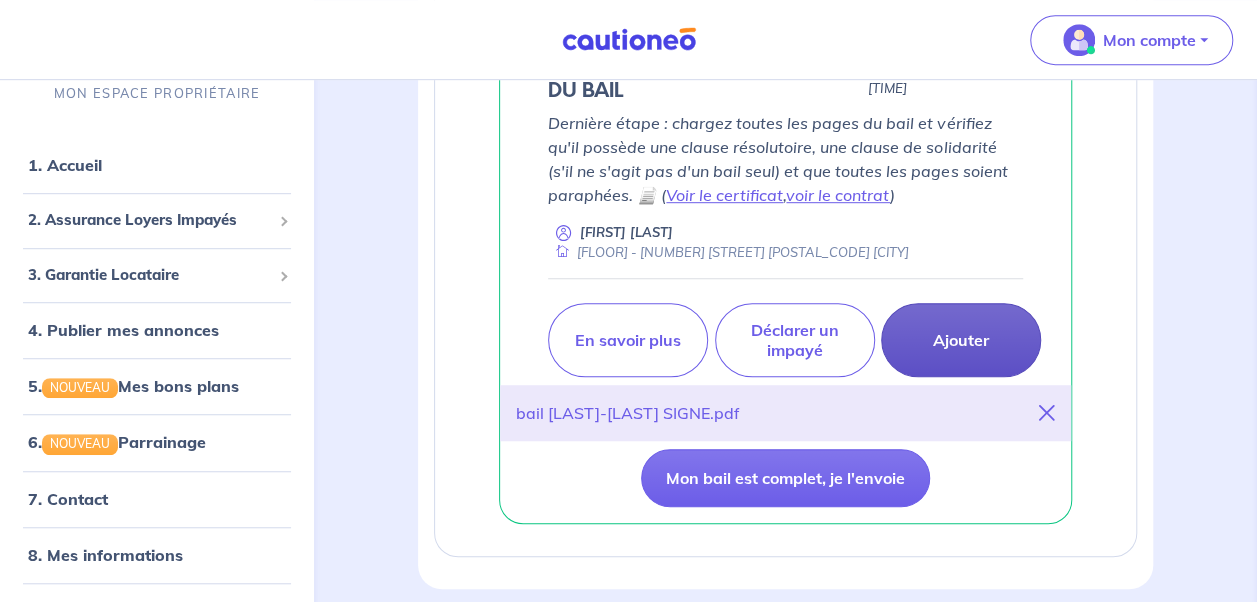 scroll, scrollTop: 536, scrollLeft: 0, axis: vertical 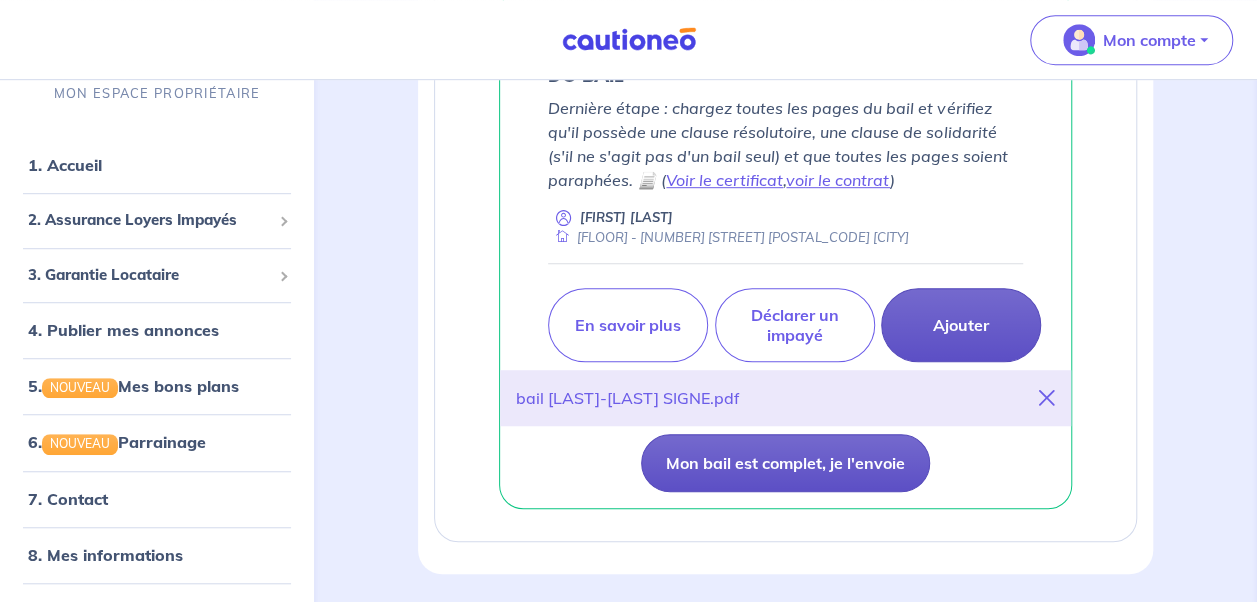 click on "Mon bail est complet, je l'envoie" at bounding box center (785, 463) 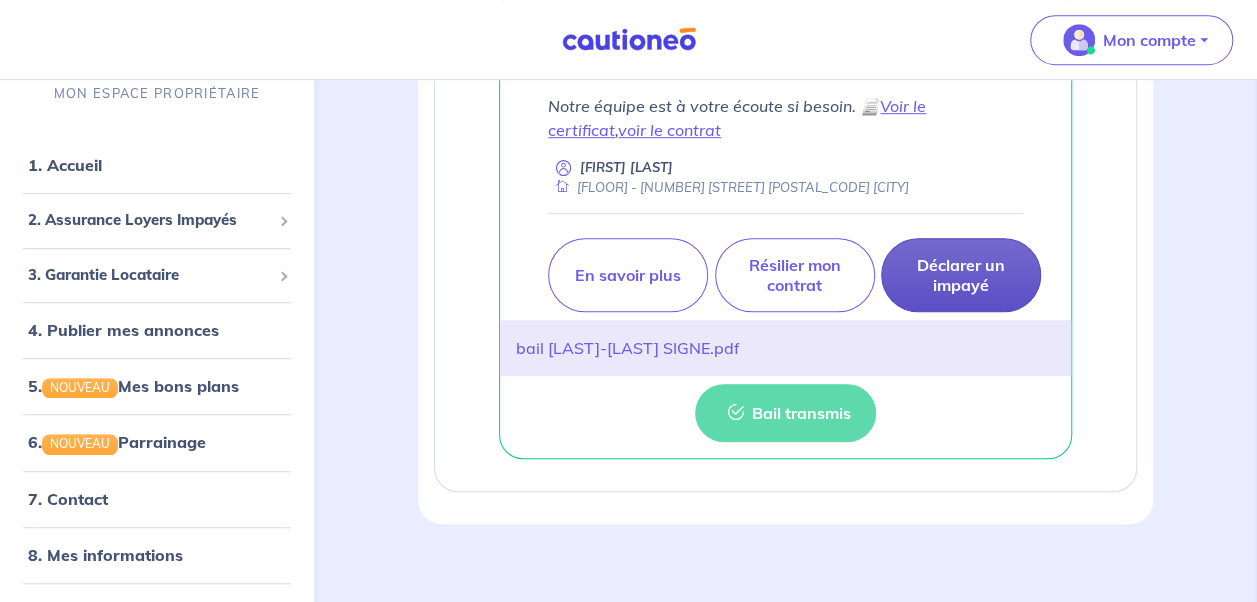 scroll, scrollTop: 428, scrollLeft: 0, axis: vertical 